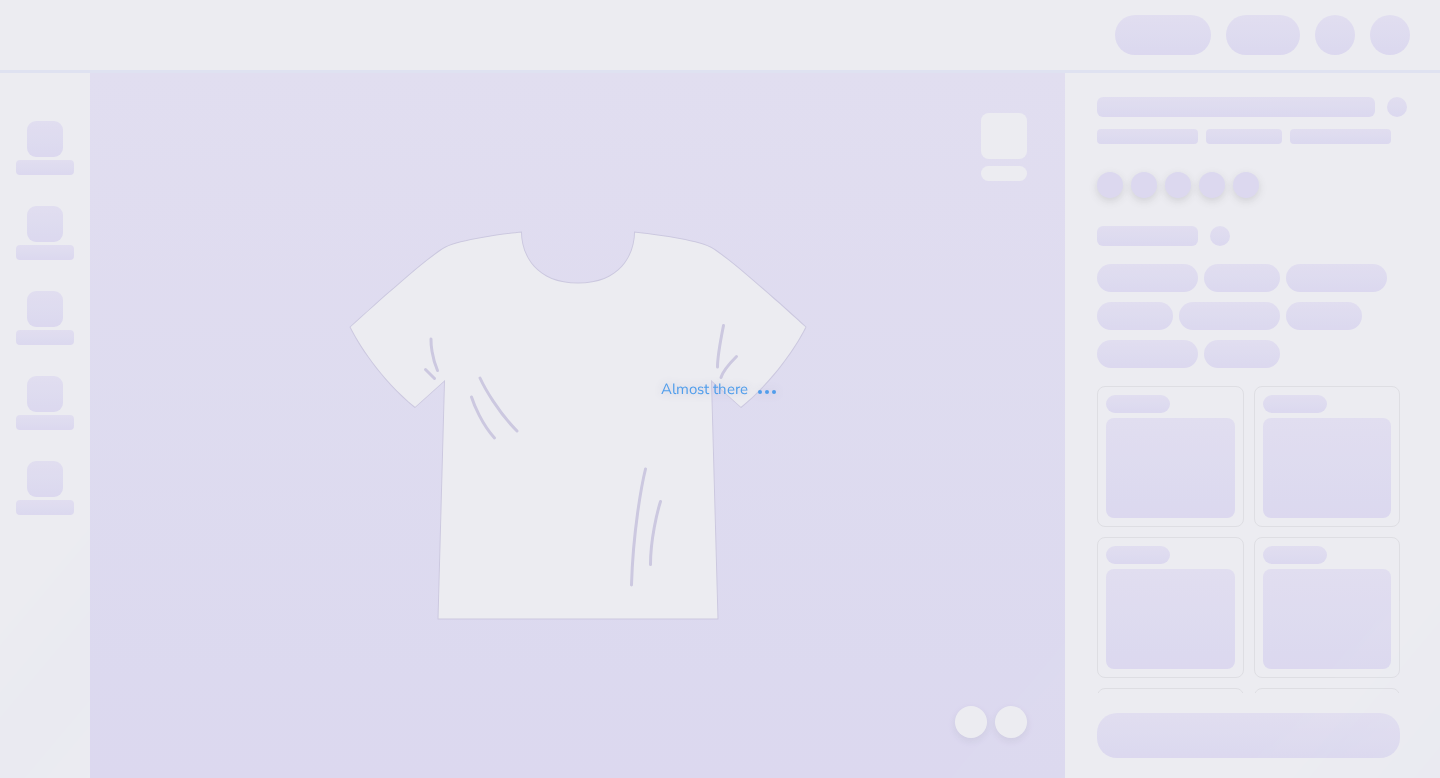 scroll, scrollTop: 0, scrollLeft: 0, axis: both 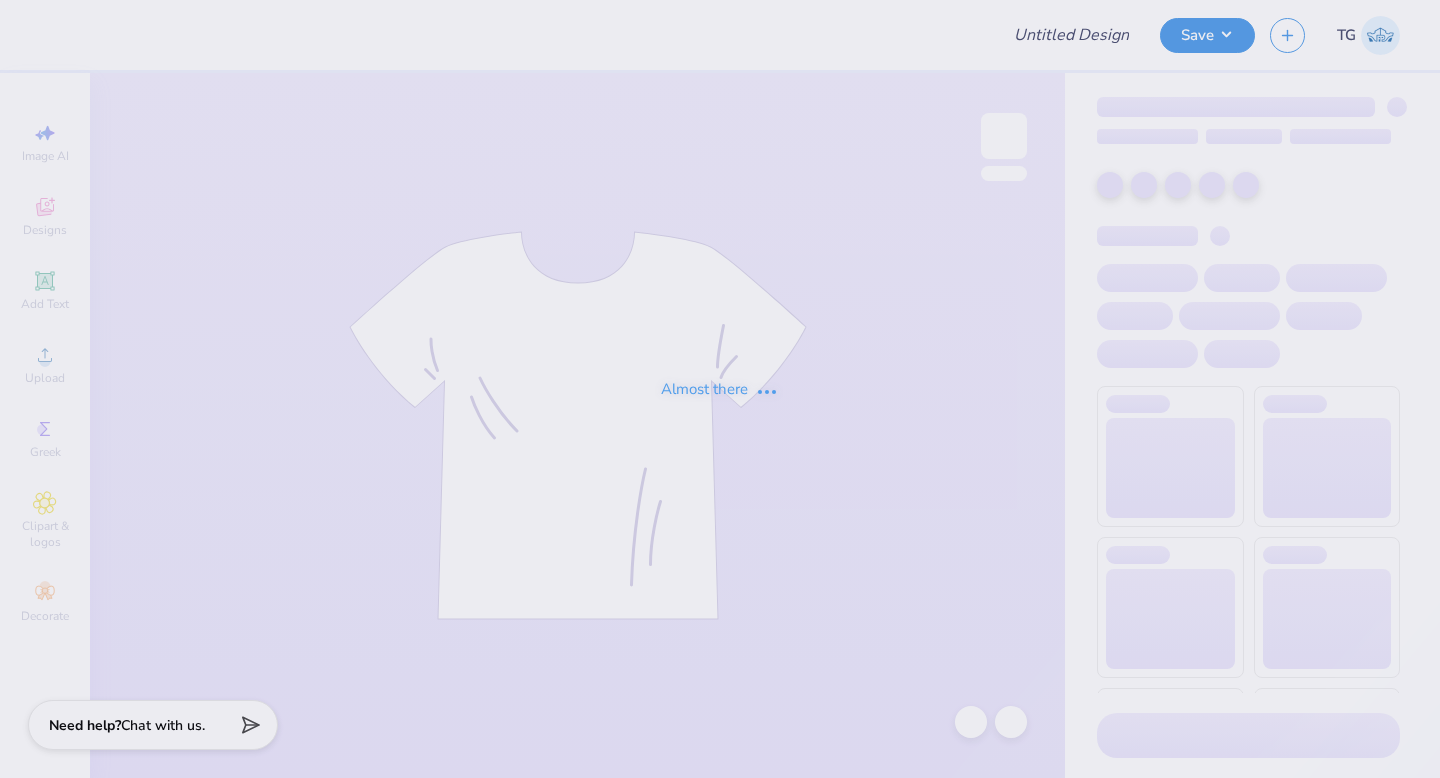 type on "Exec Merch 2025" 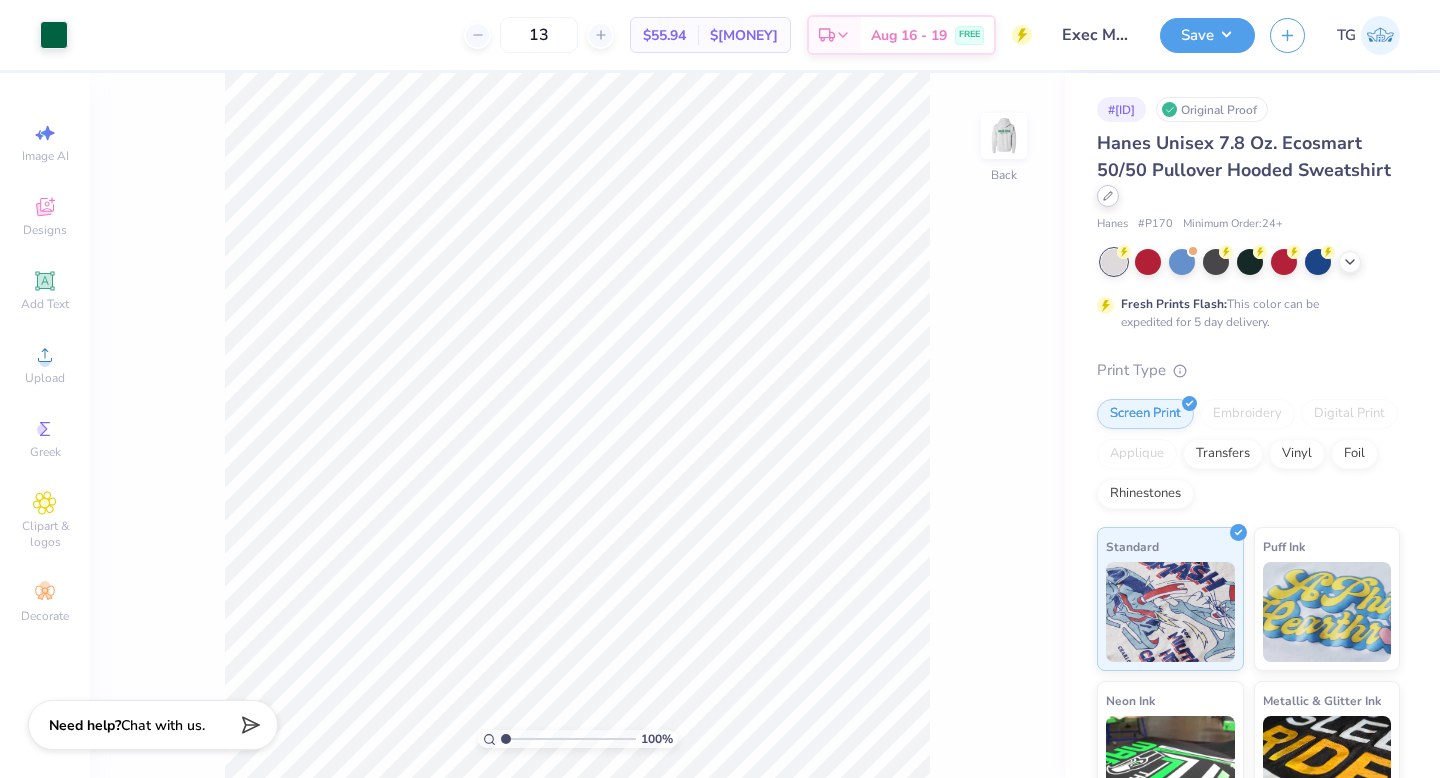 click at bounding box center (1108, 196) 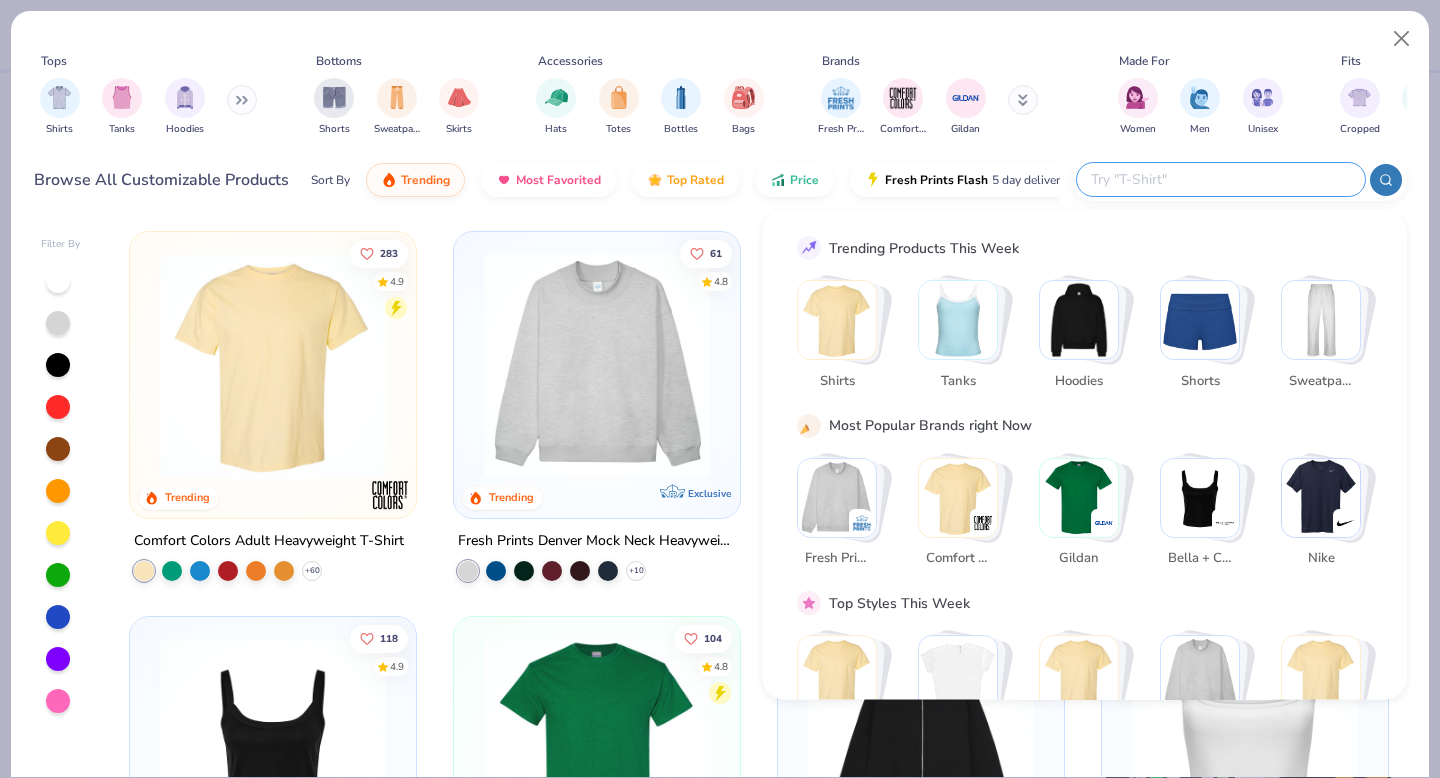 click at bounding box center [1220, 179] 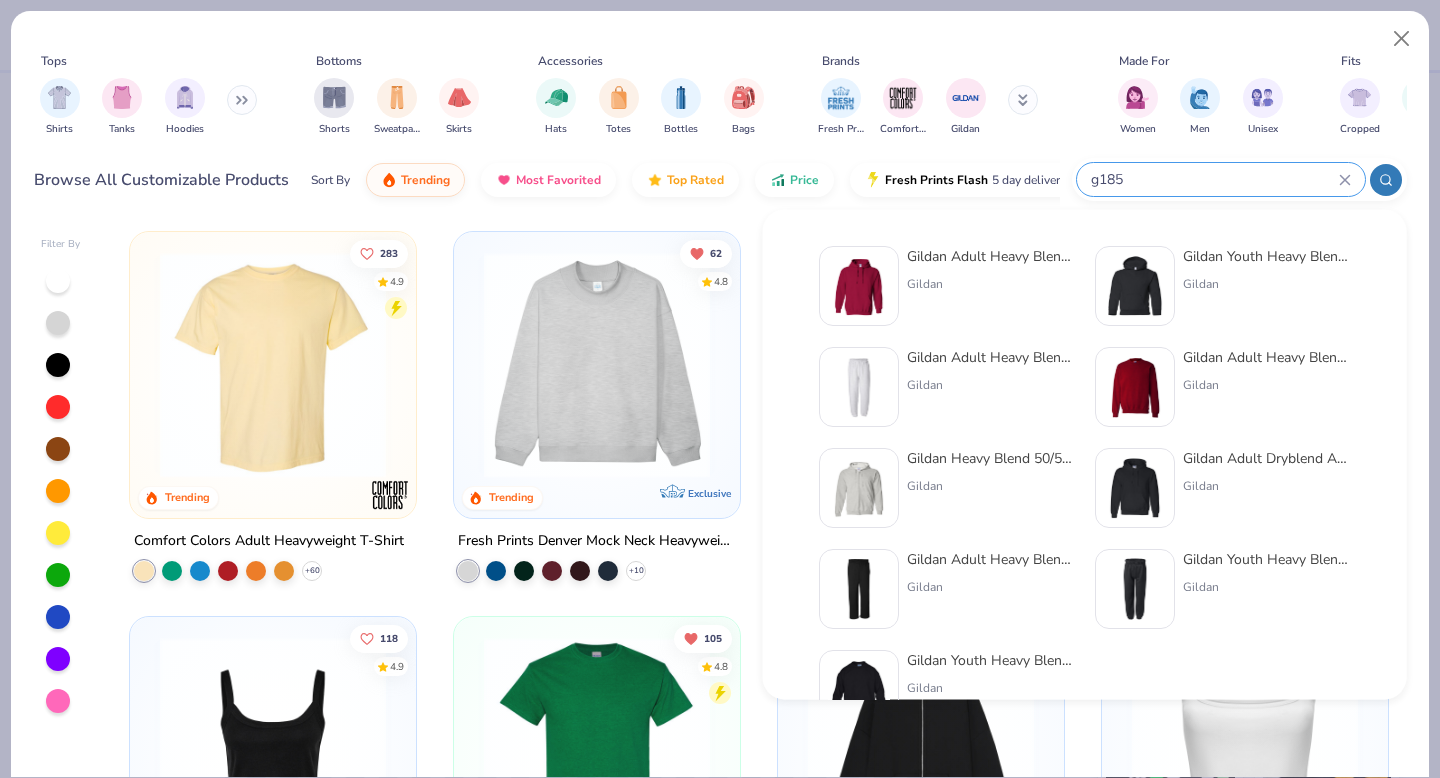 type on "g185" 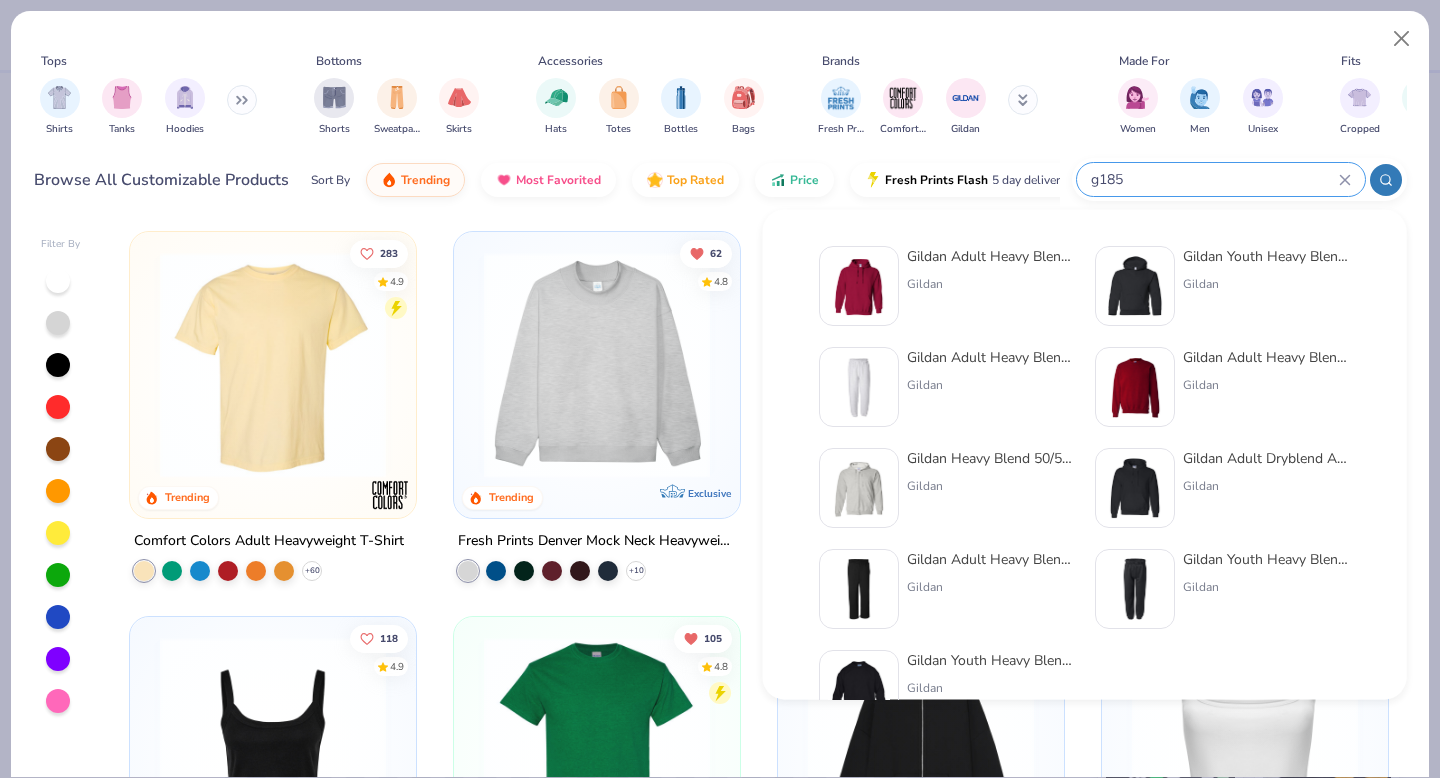 click on "Gildan Adult Heavy Blend 8 Oz. 50/50 Hooded Sweatshirt" at bounding box center [991, 256] 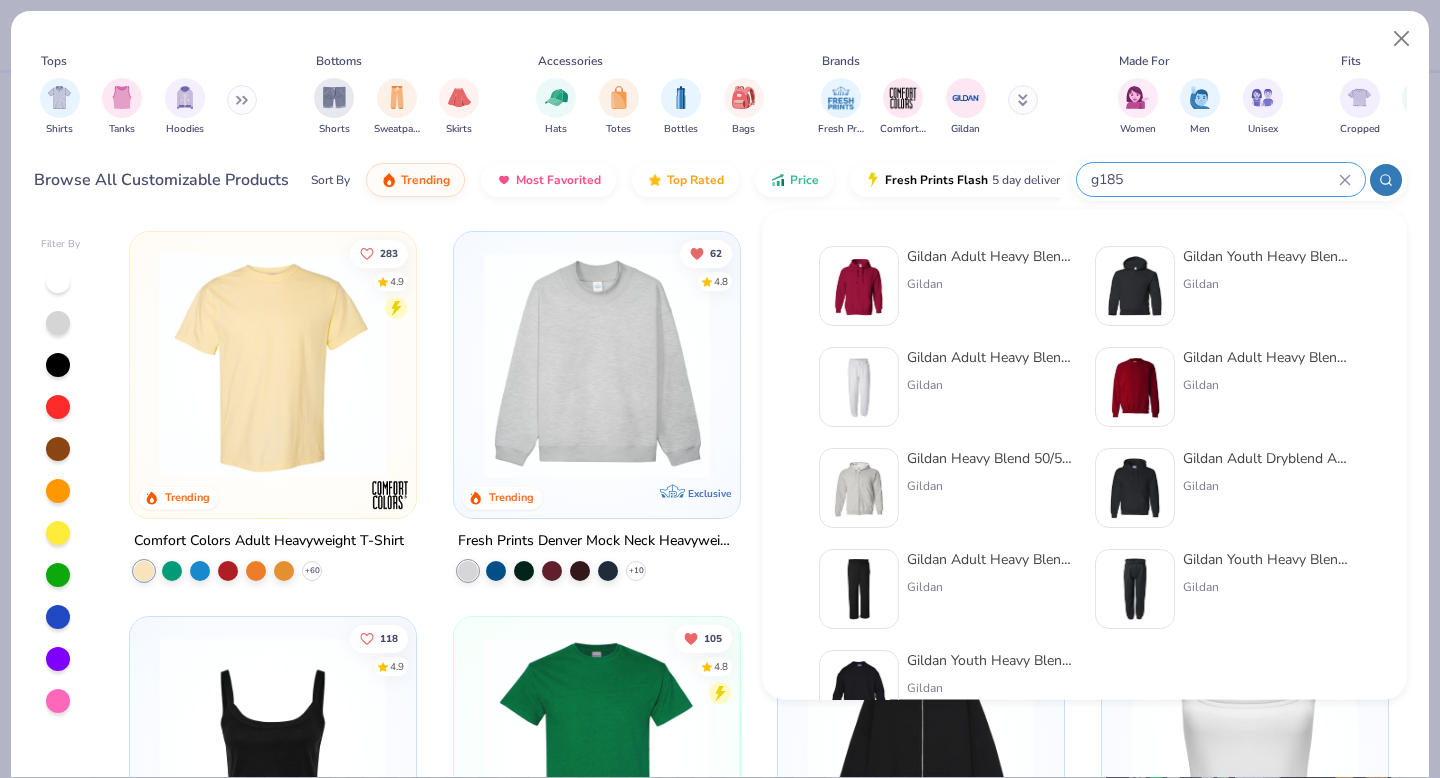 type 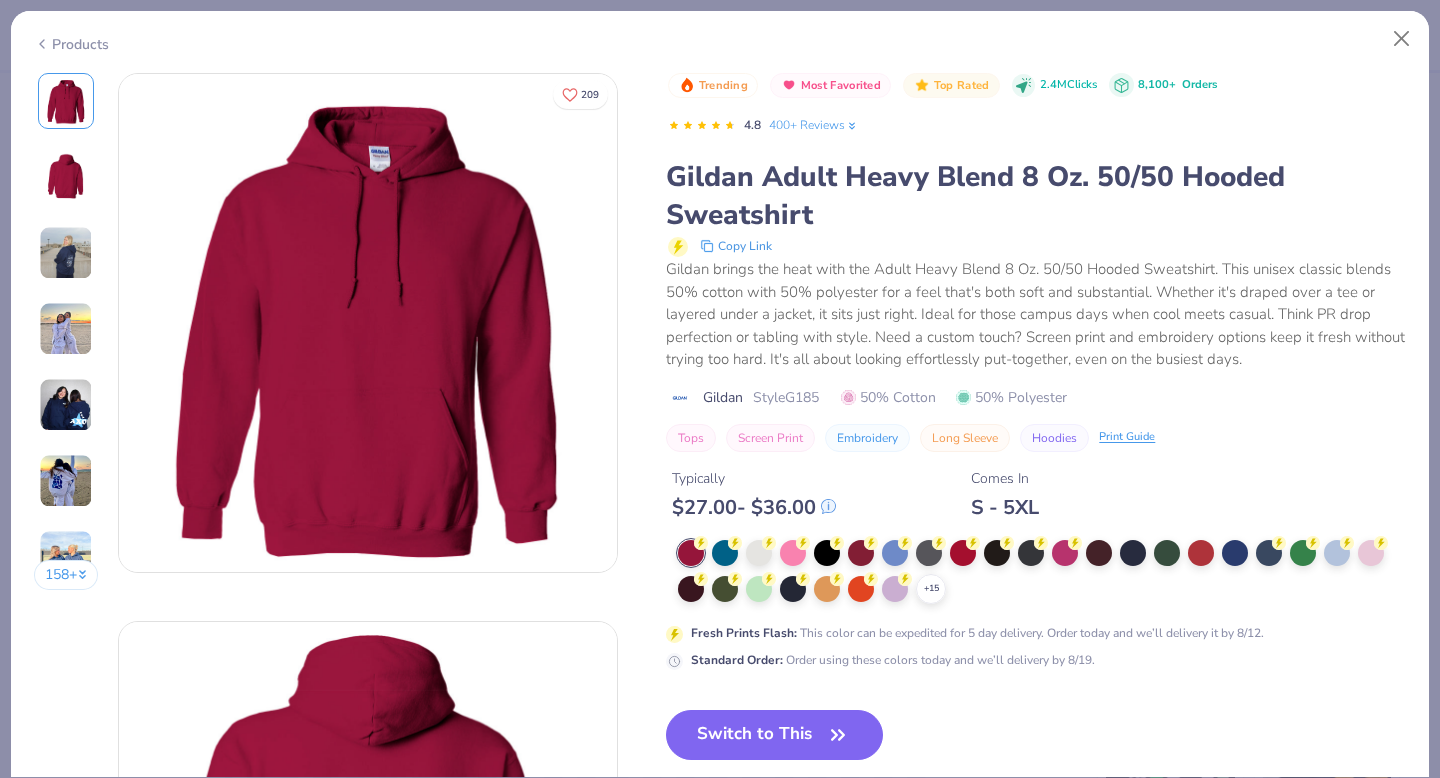 scroll, scrollTop: 179, scrollLeft: 0, axis: vertical 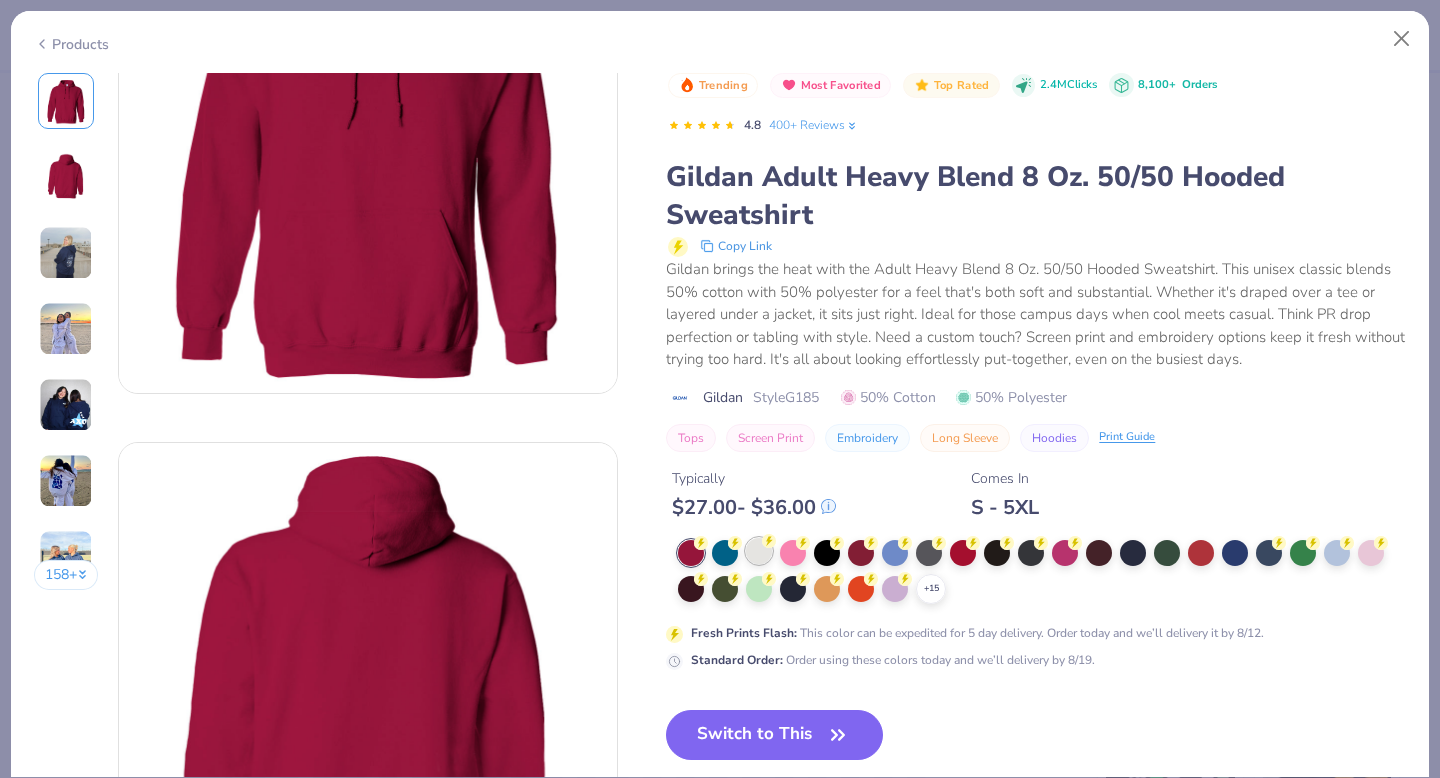 click at bounding box center (759, 551) 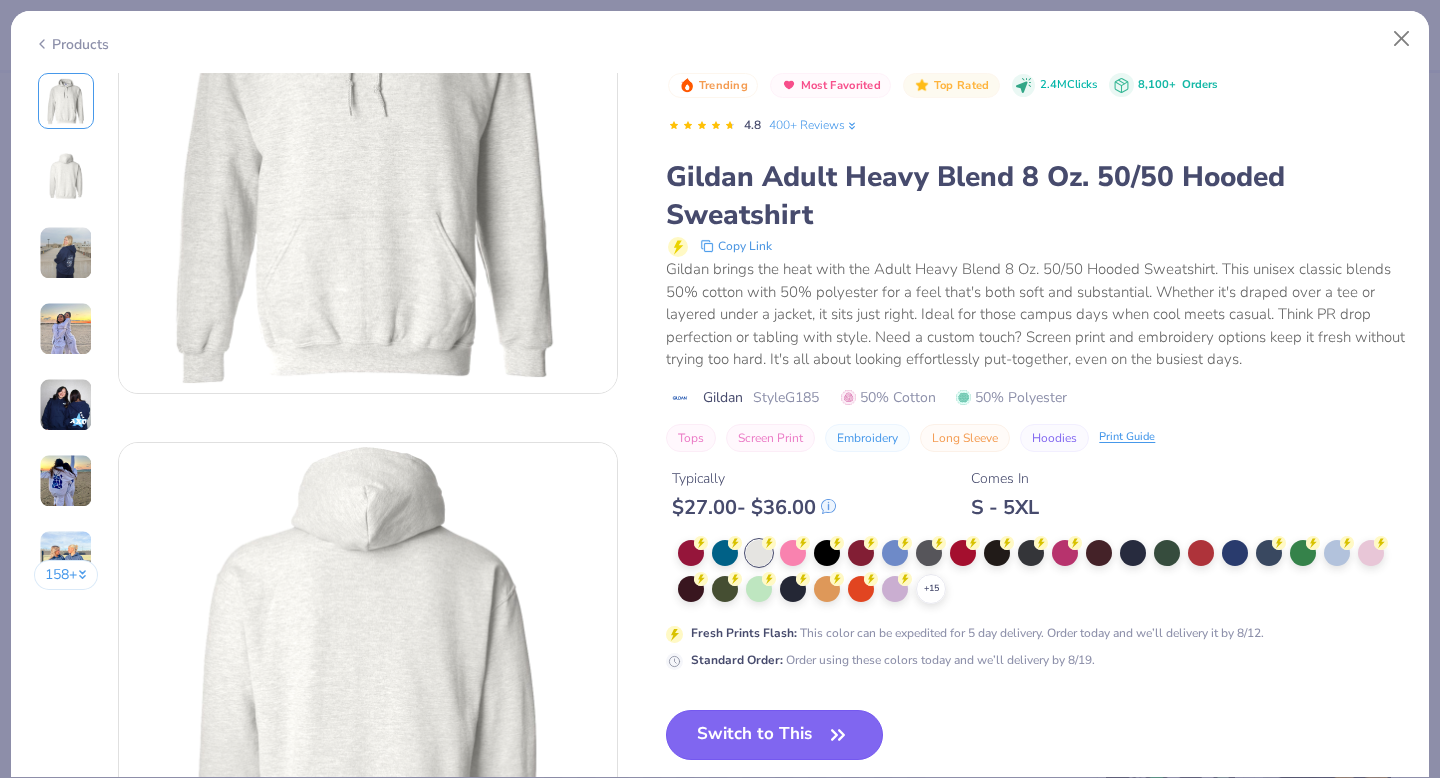 click on "Switch to This" at bounding box center [774, 735] 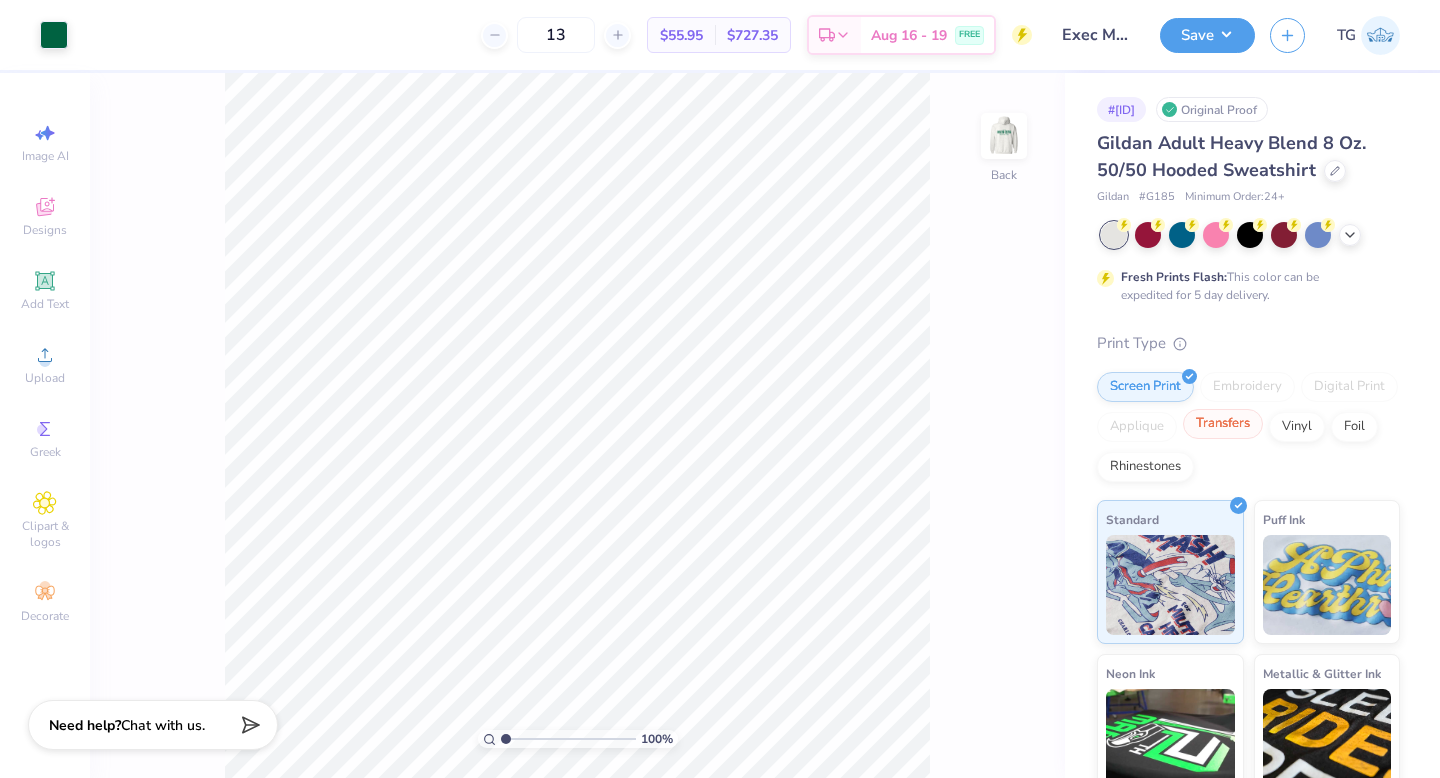scroll, scrollTop: 142, scrollLeft: 0, axis: vertical 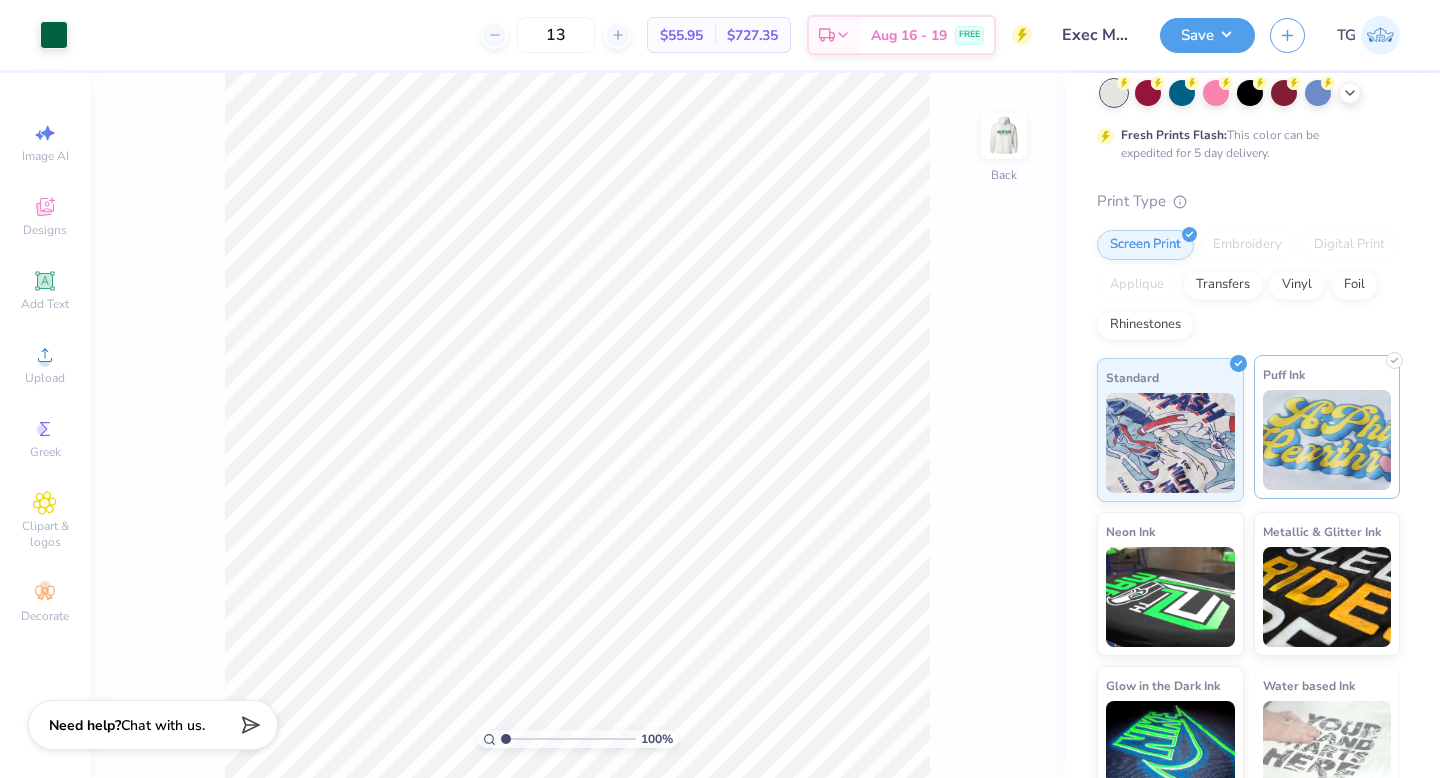 click at bounding box center (1327, 440) 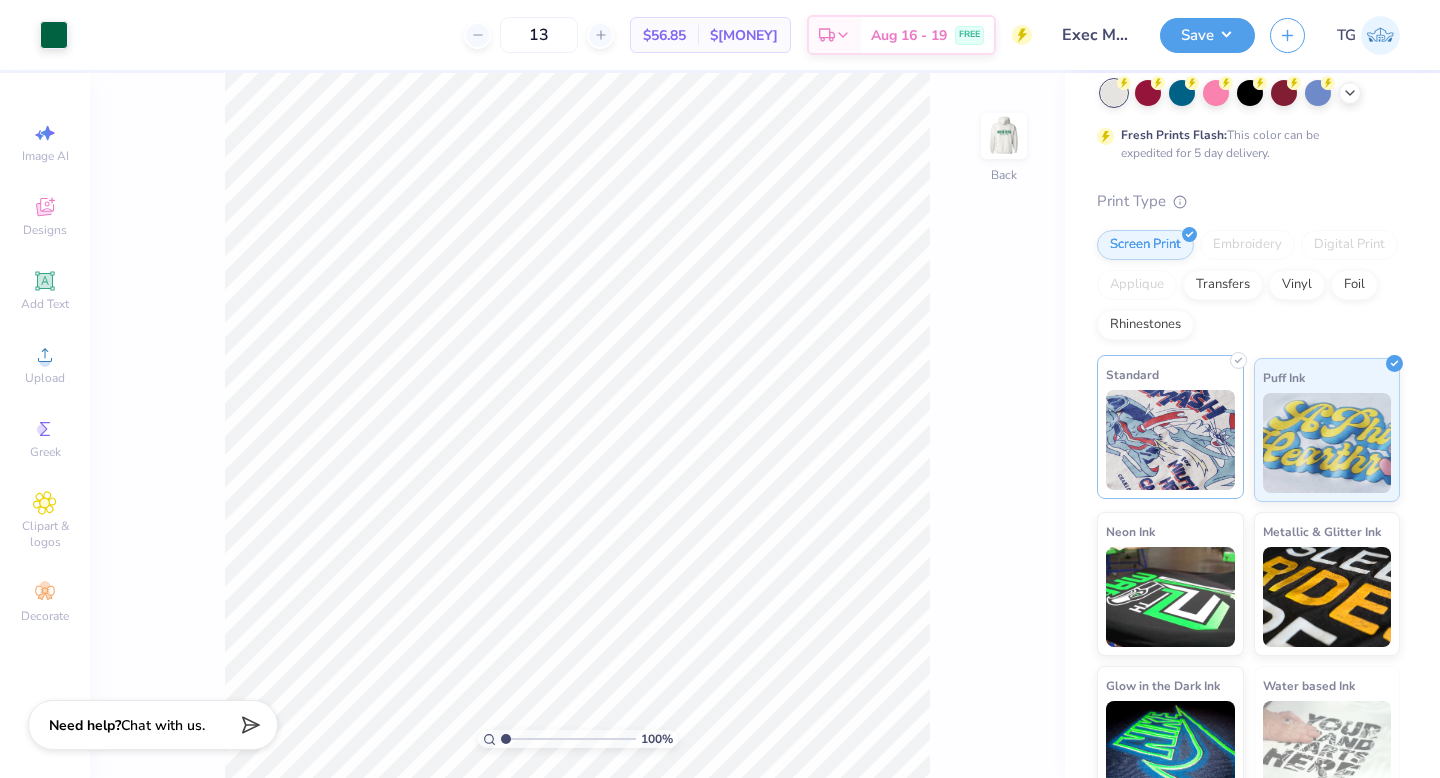 click at bounding box center (1170, 440) 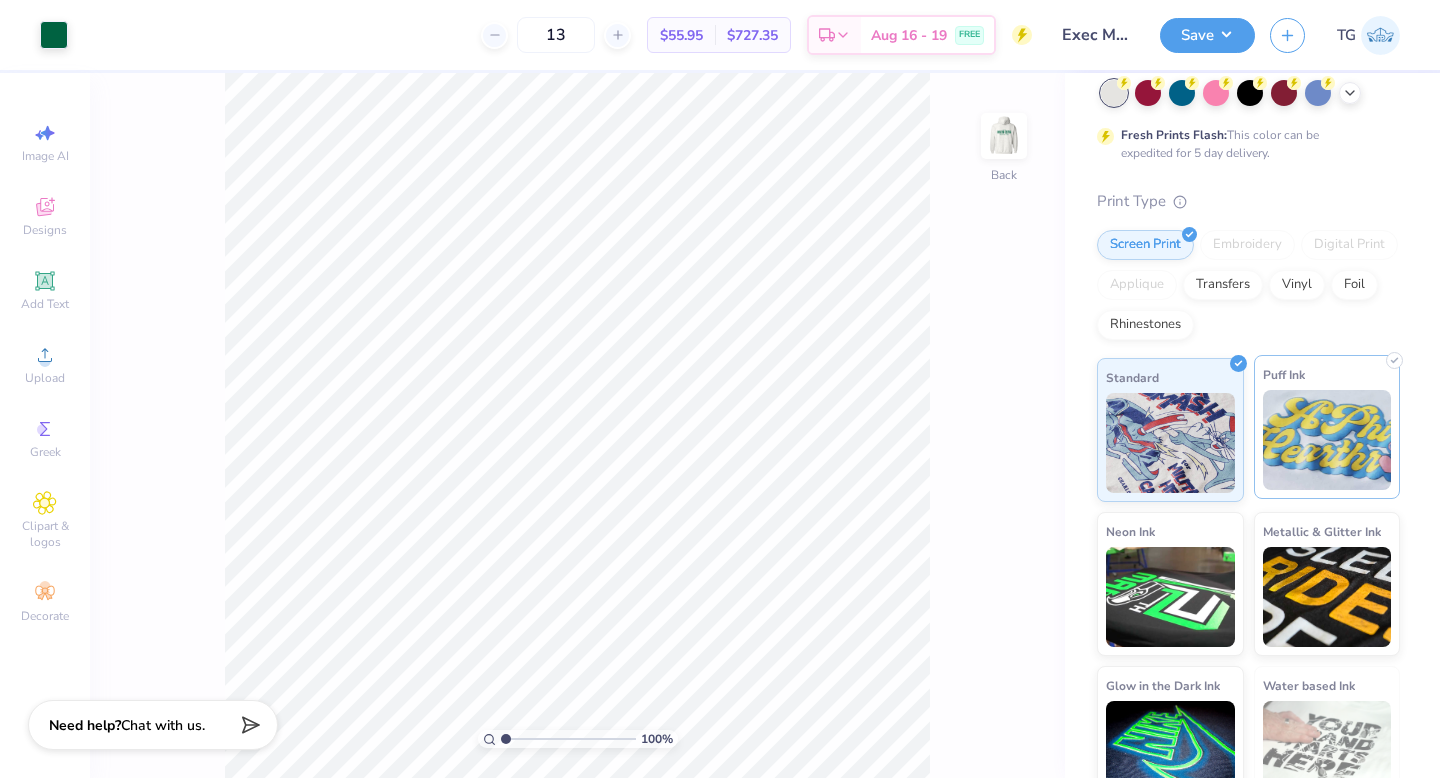 click at bounding box center (1327, 440) 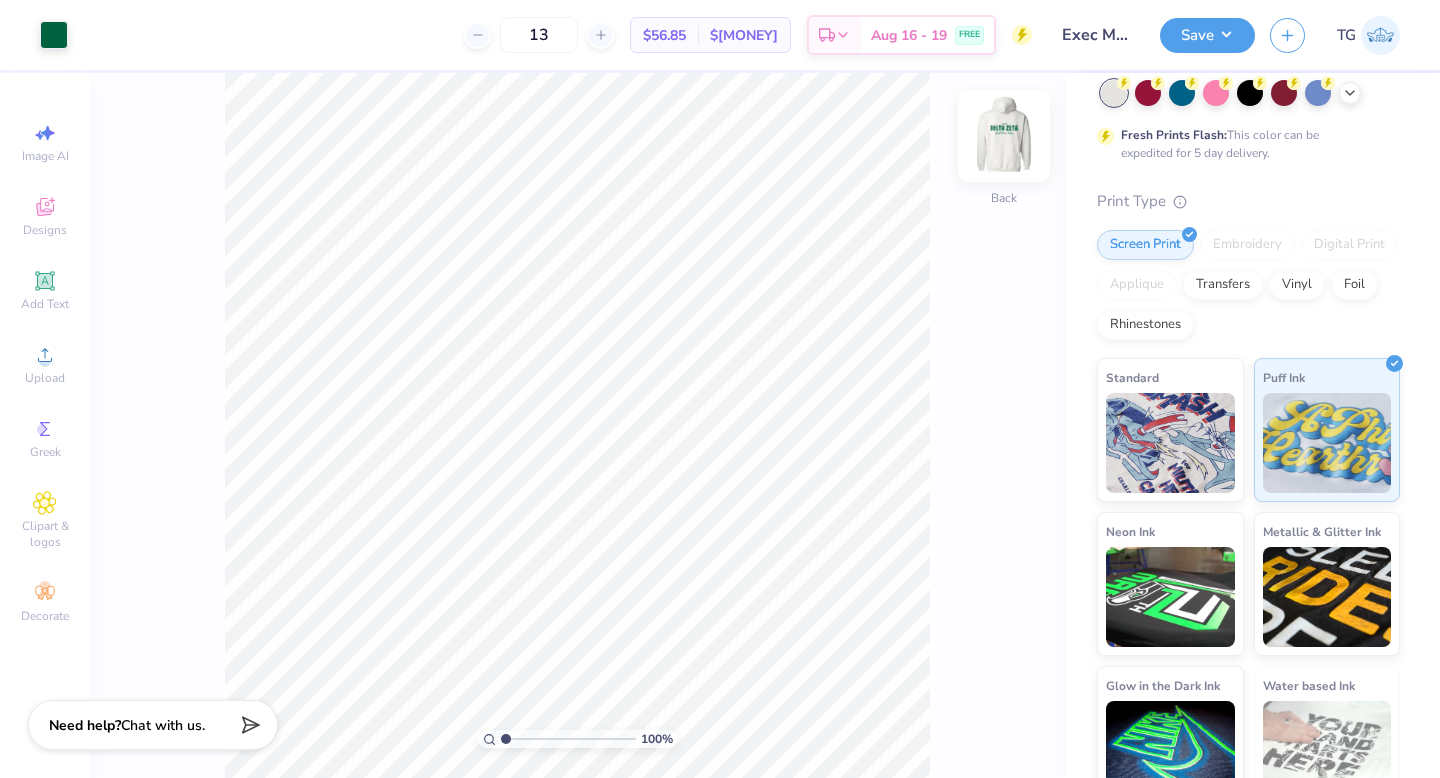 click at bounding box center [1004, 136] 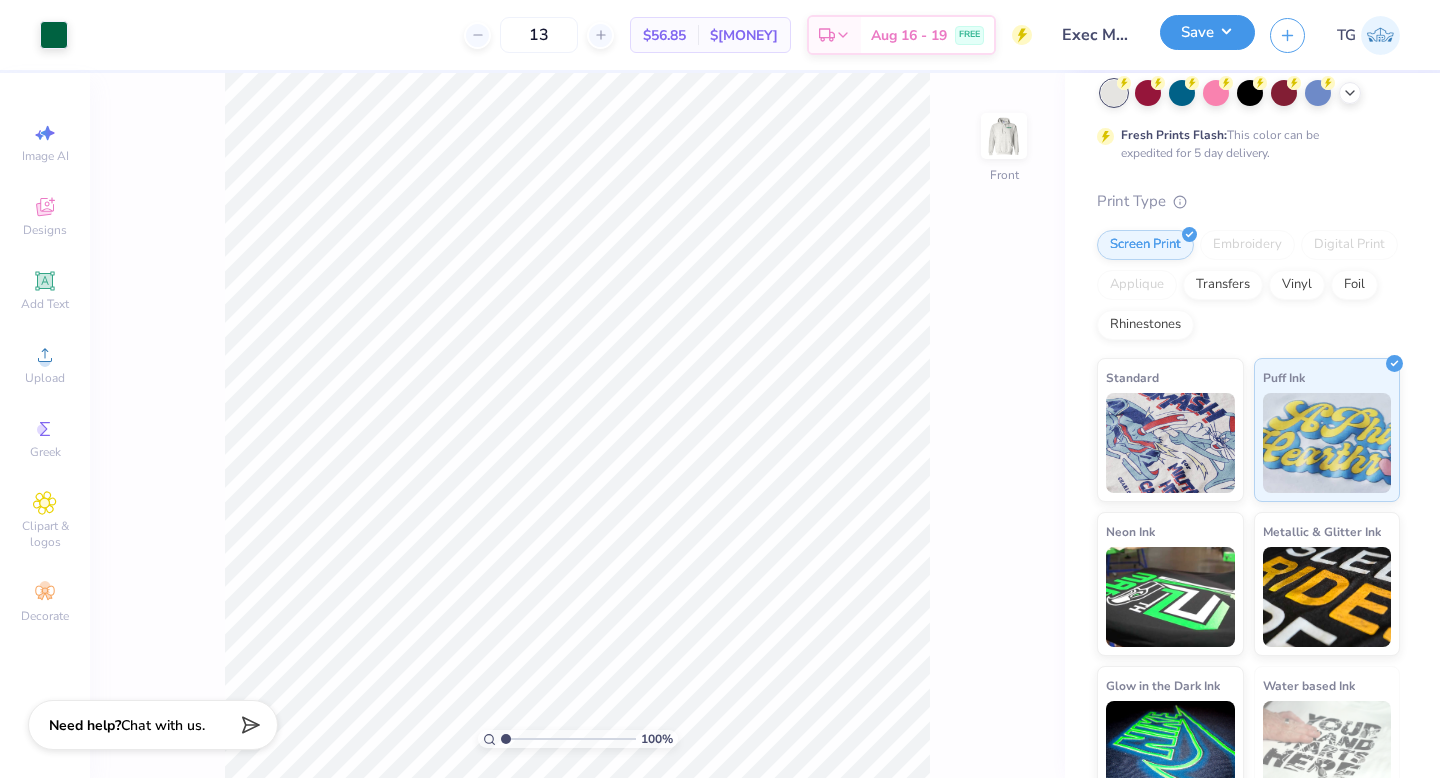 click on "Save" at bounding box center (1207, 32) 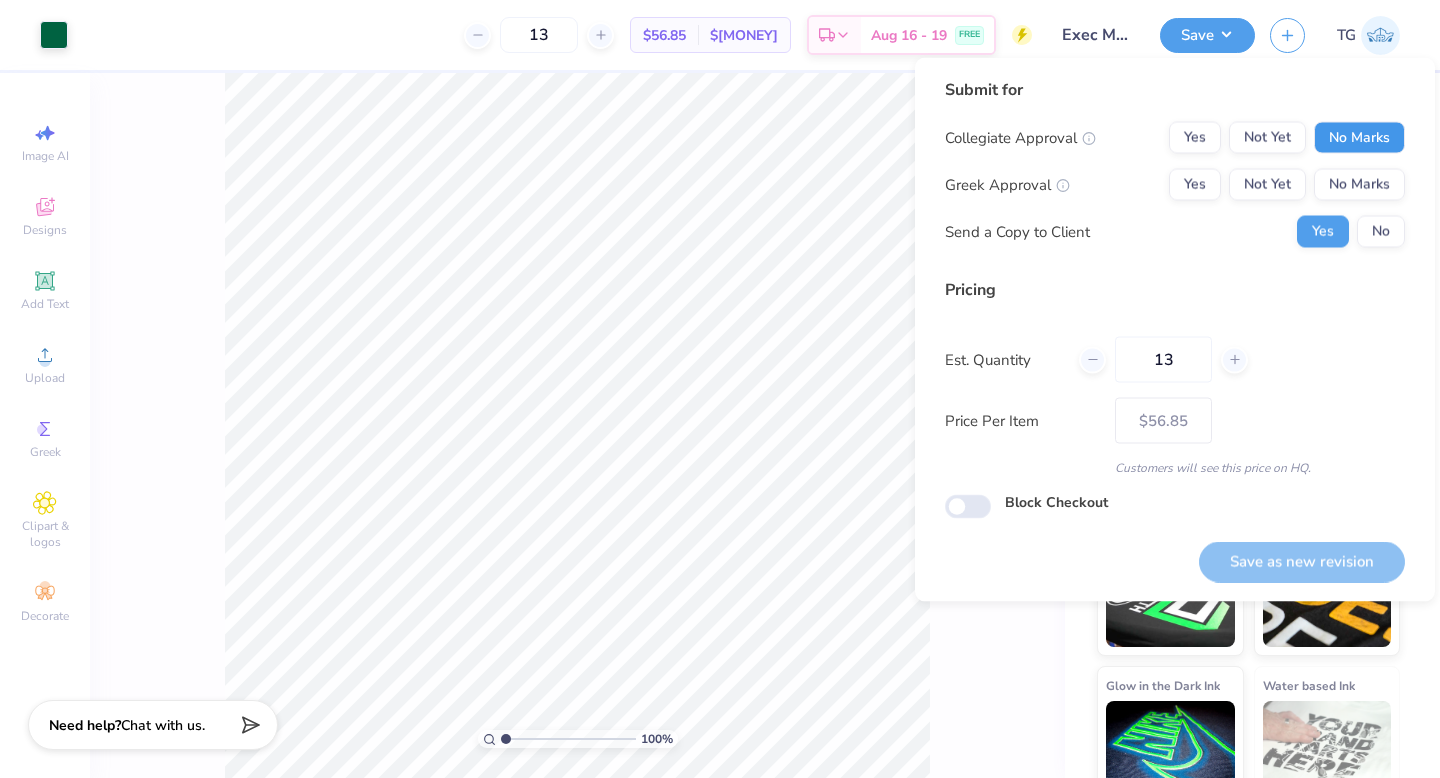 click on "No Marks" at bounding box center (1359, 138) 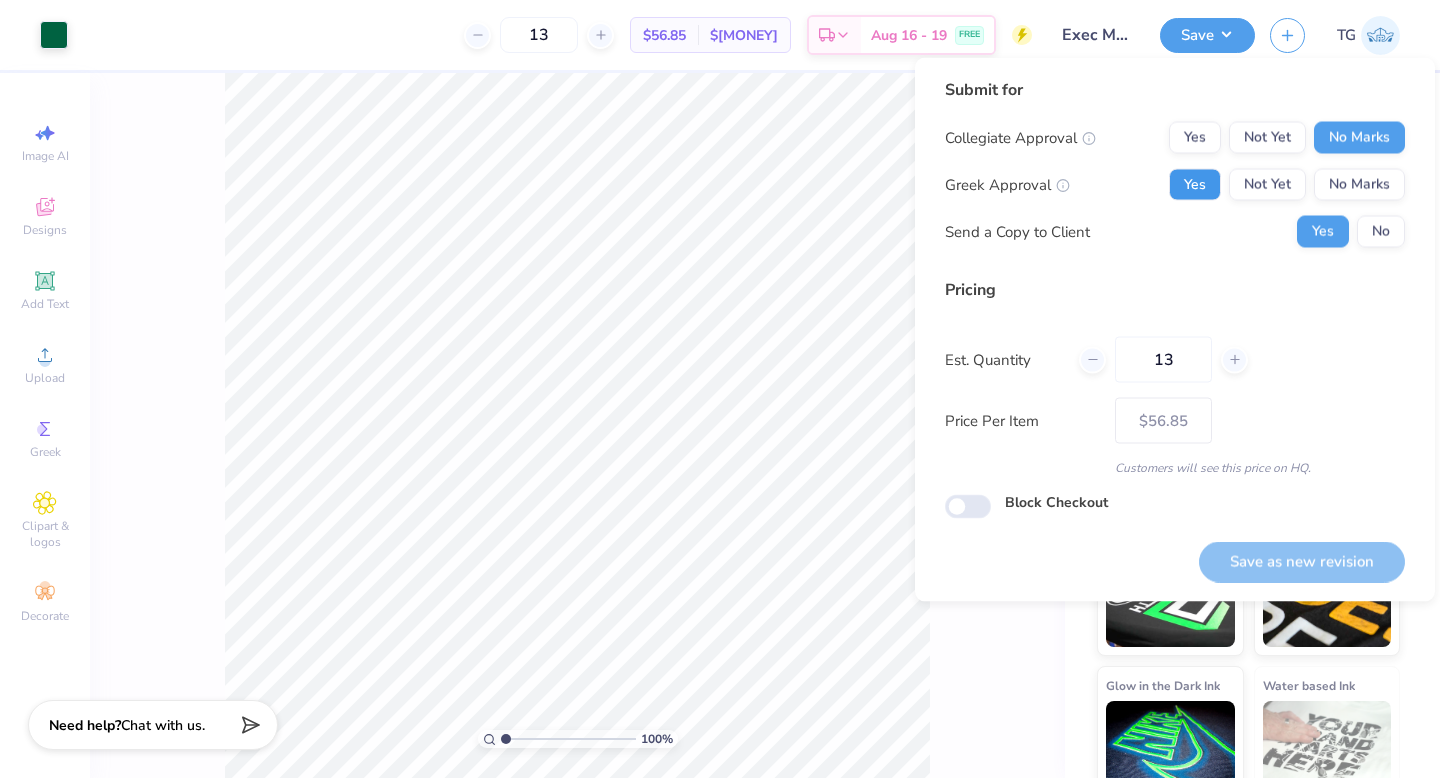 click on "Yes" at bounding box center (1195, 185) 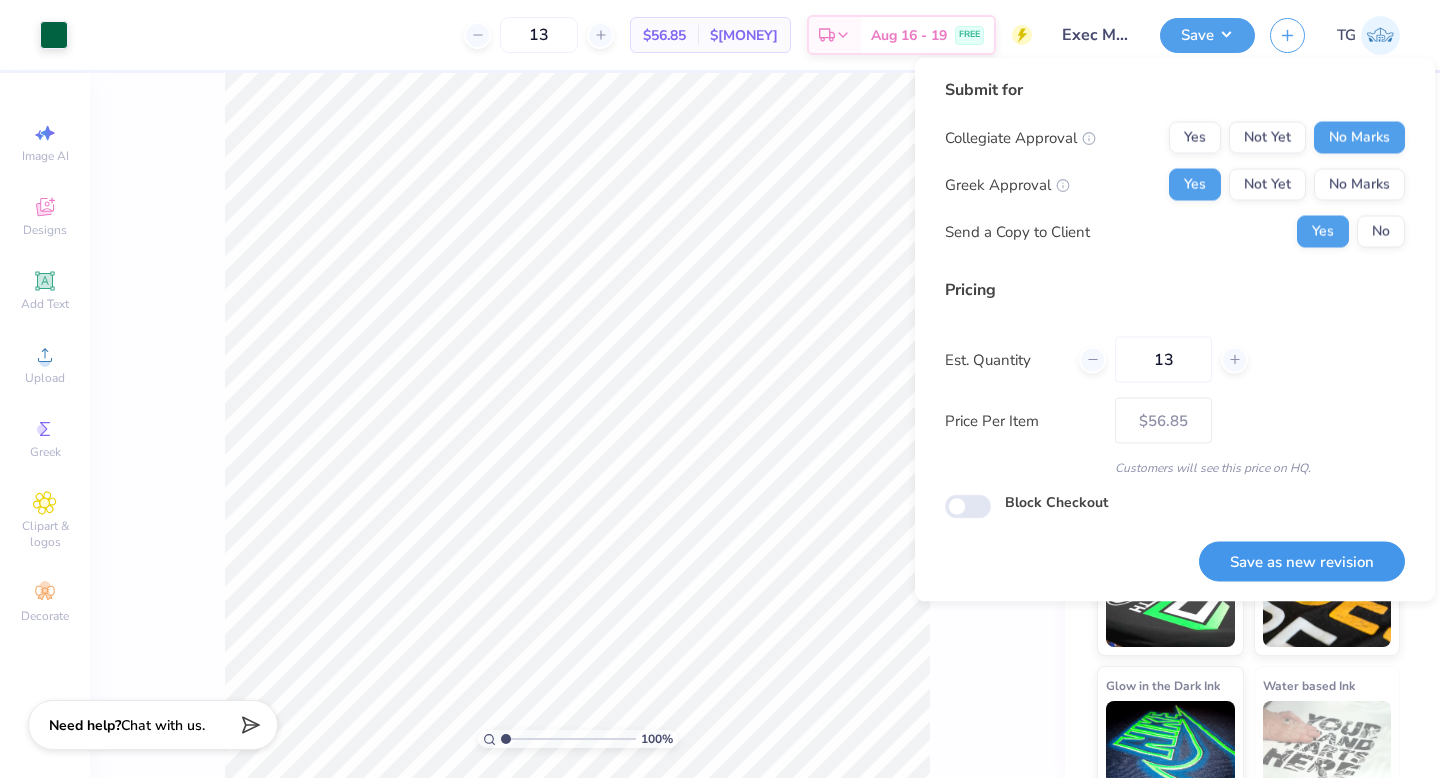 click on "Save as new revision" at bounding box center [1302, 561] 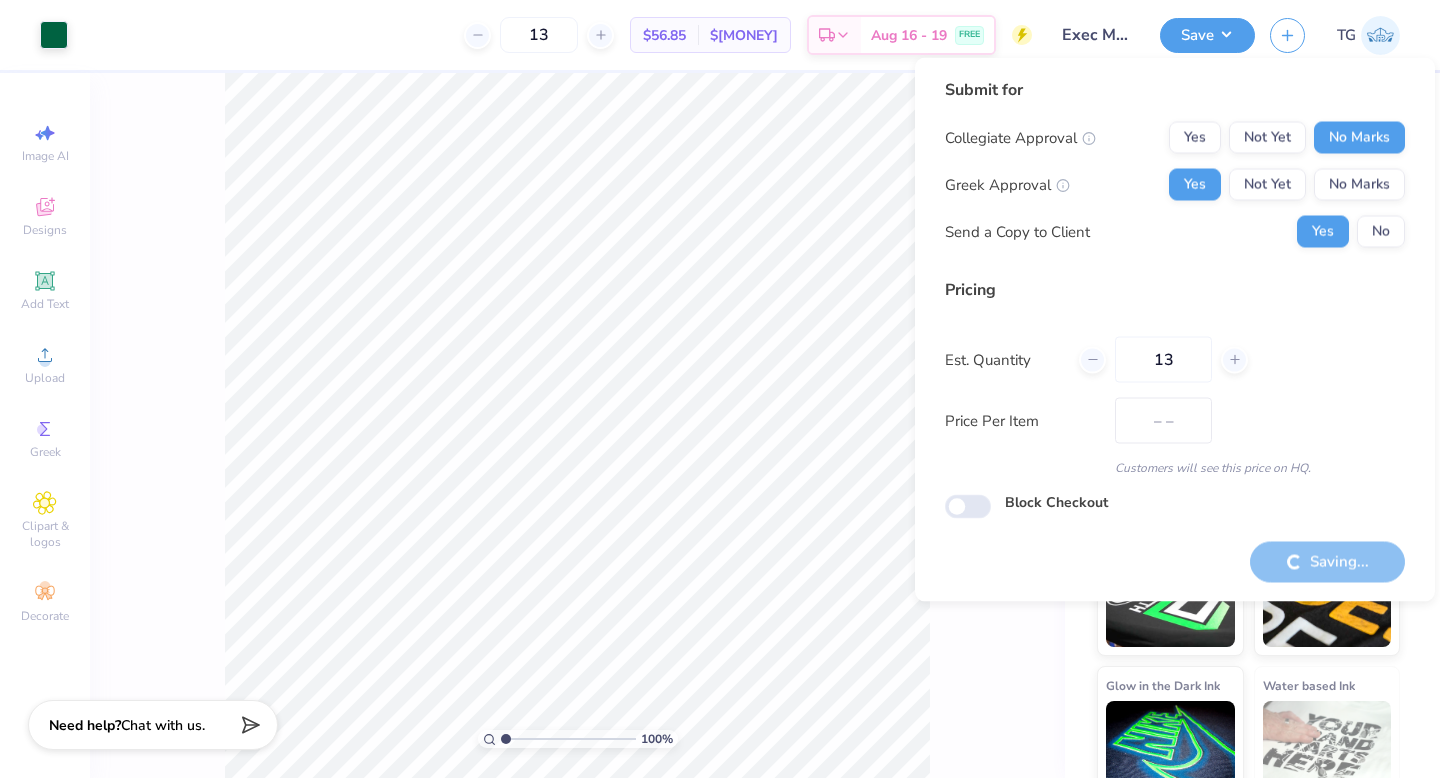 type on "$56.85" 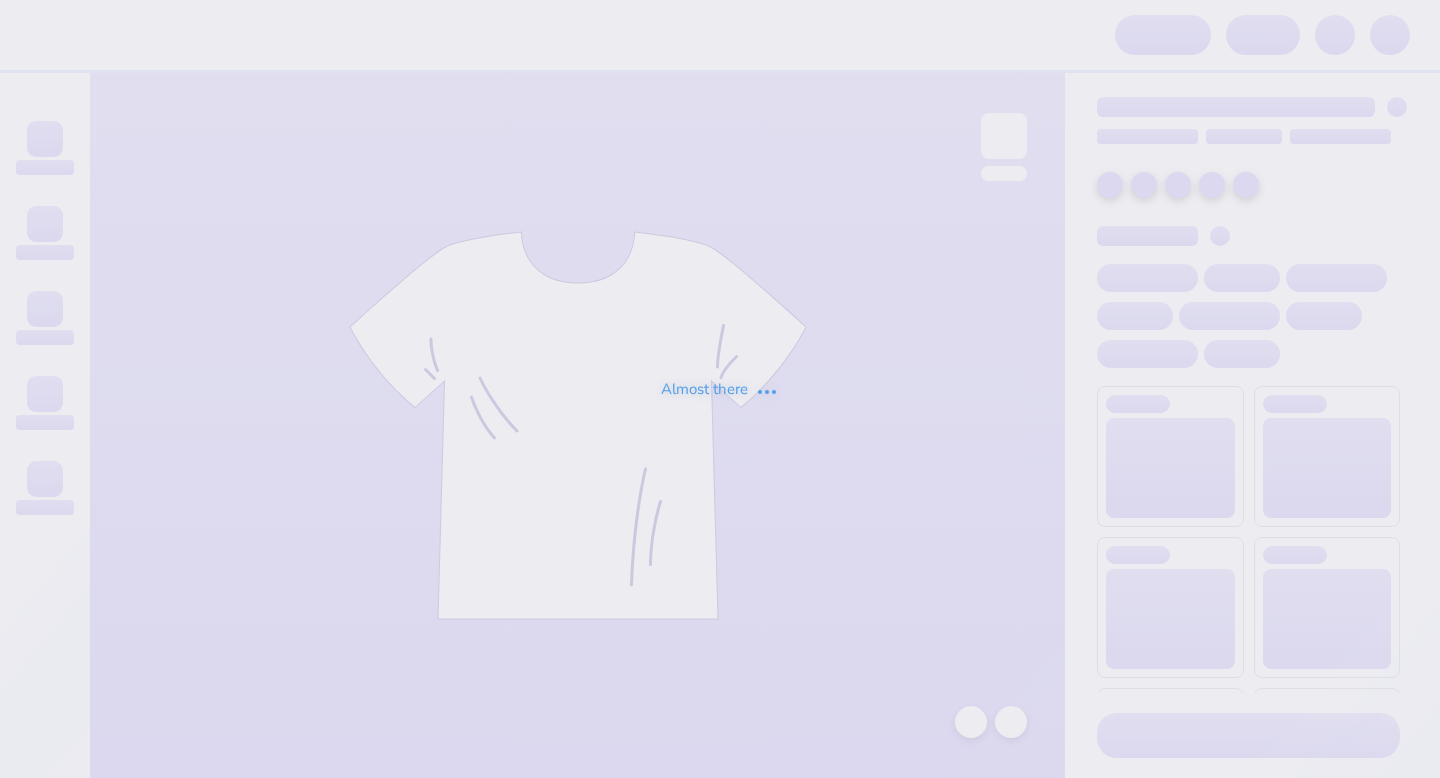 scroll, scrollTop: 0, scrollLeft: 0, axis: both 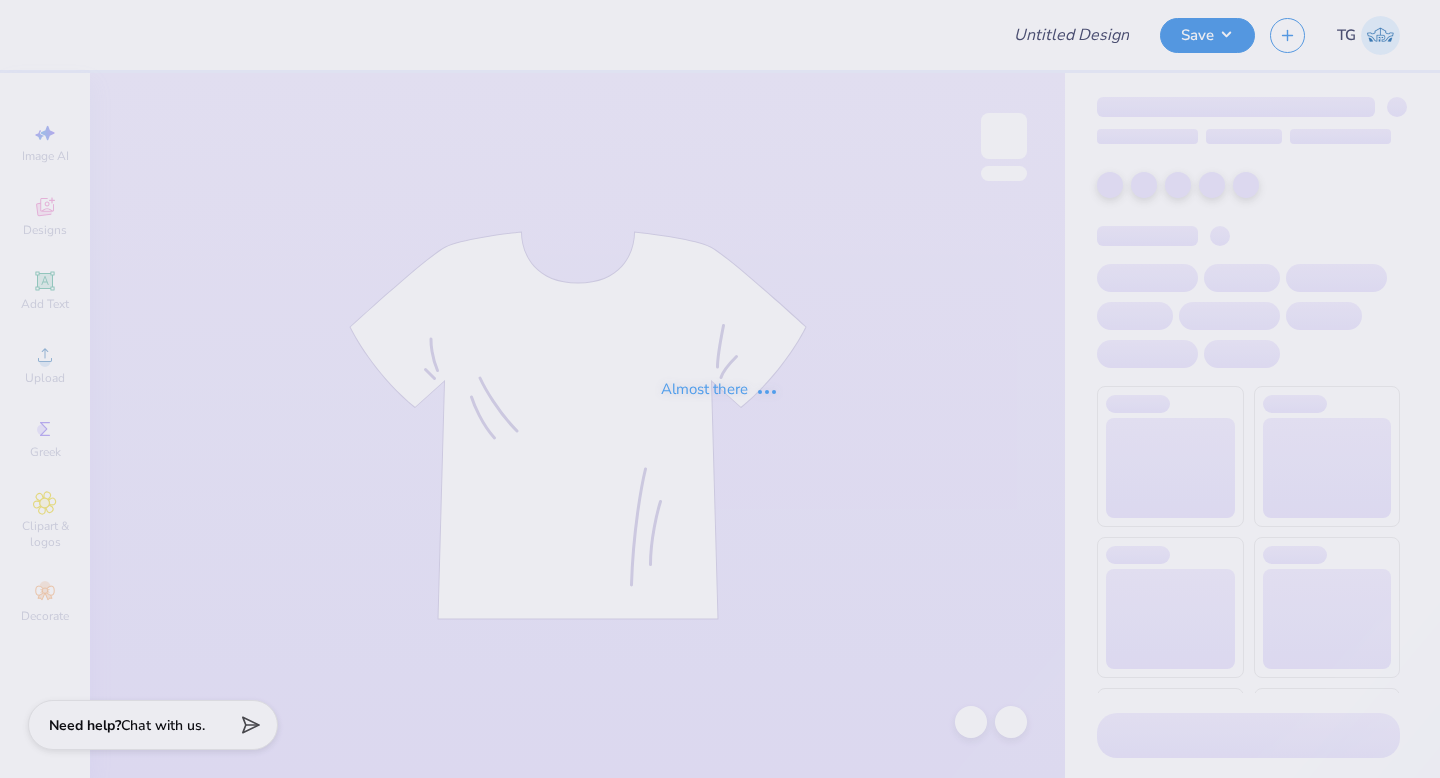 type on "Exec Merch WF" 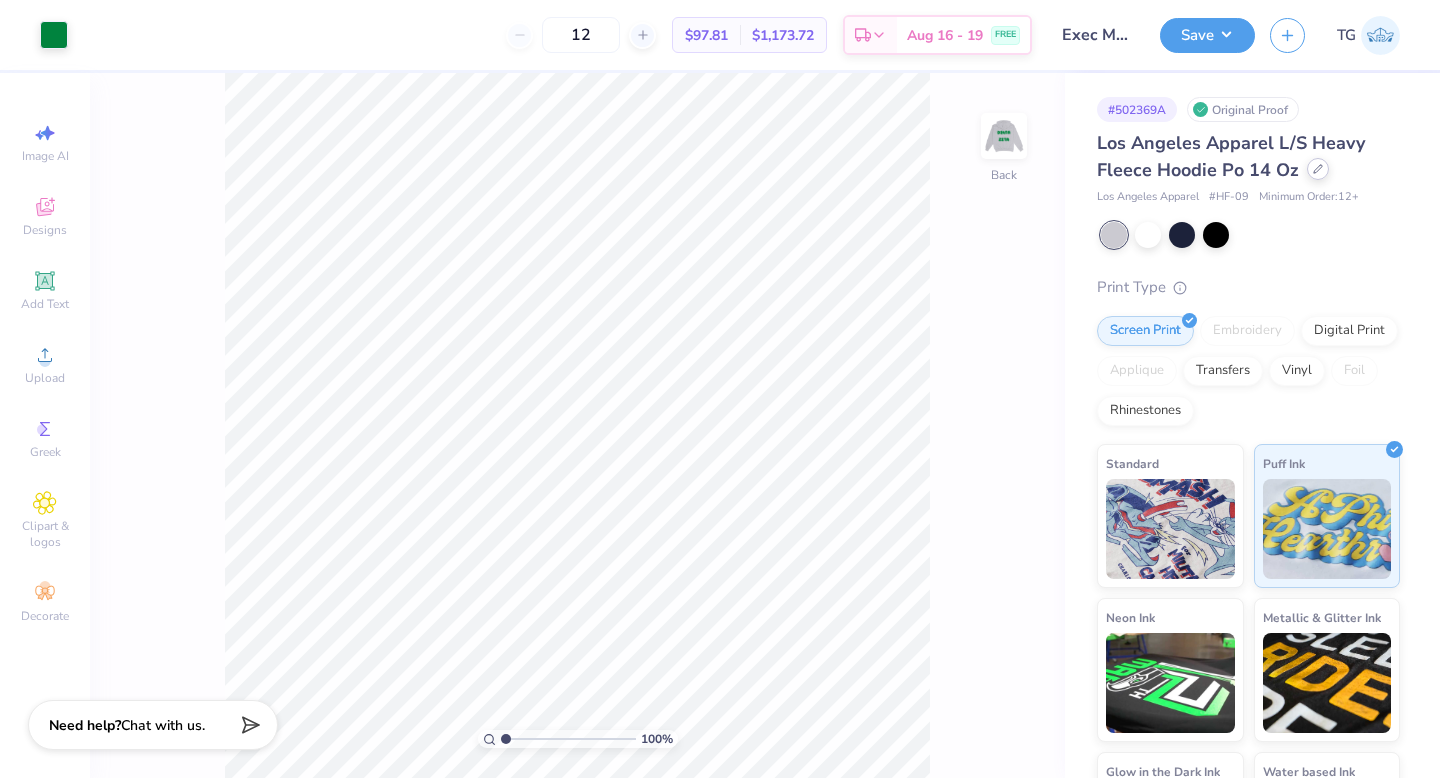 click 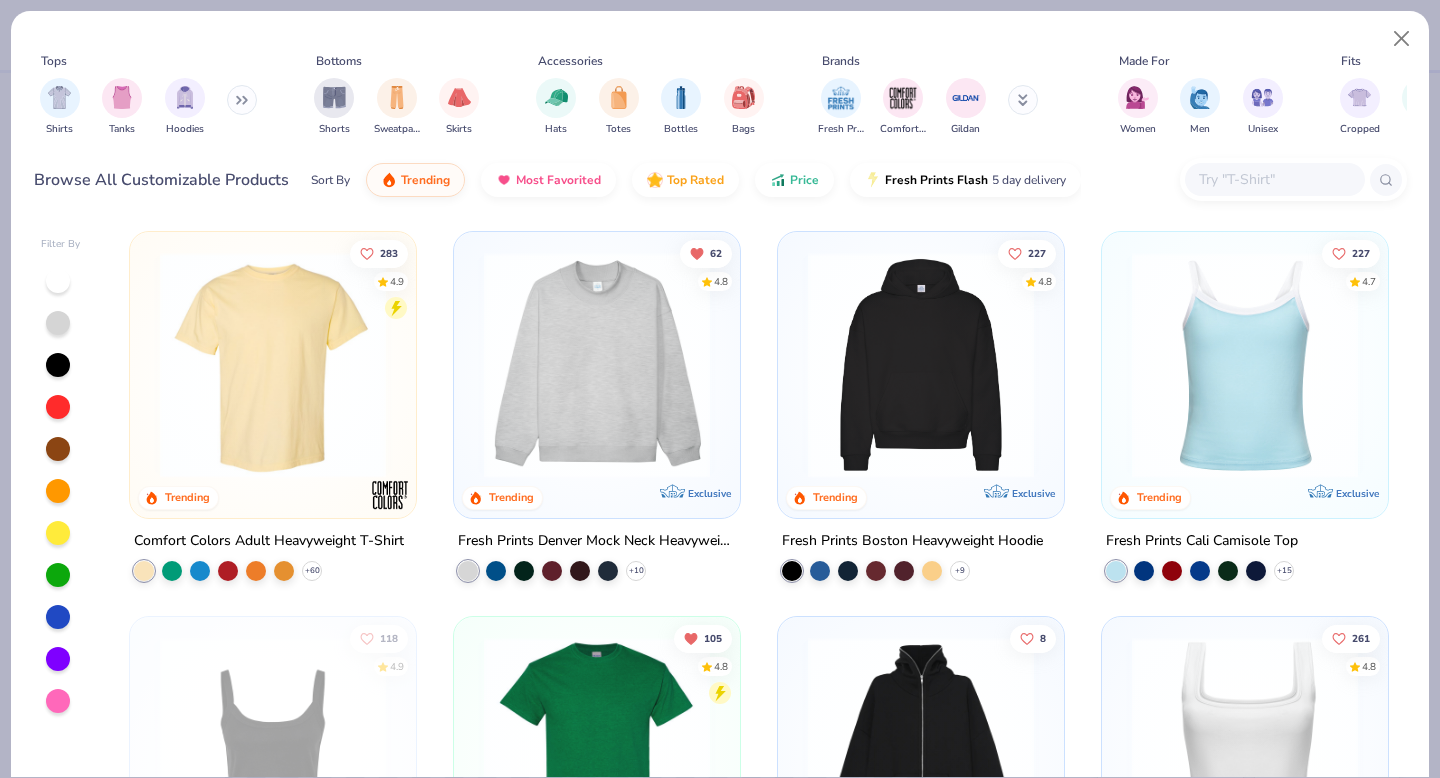 click at bounding box center (1274, 179) 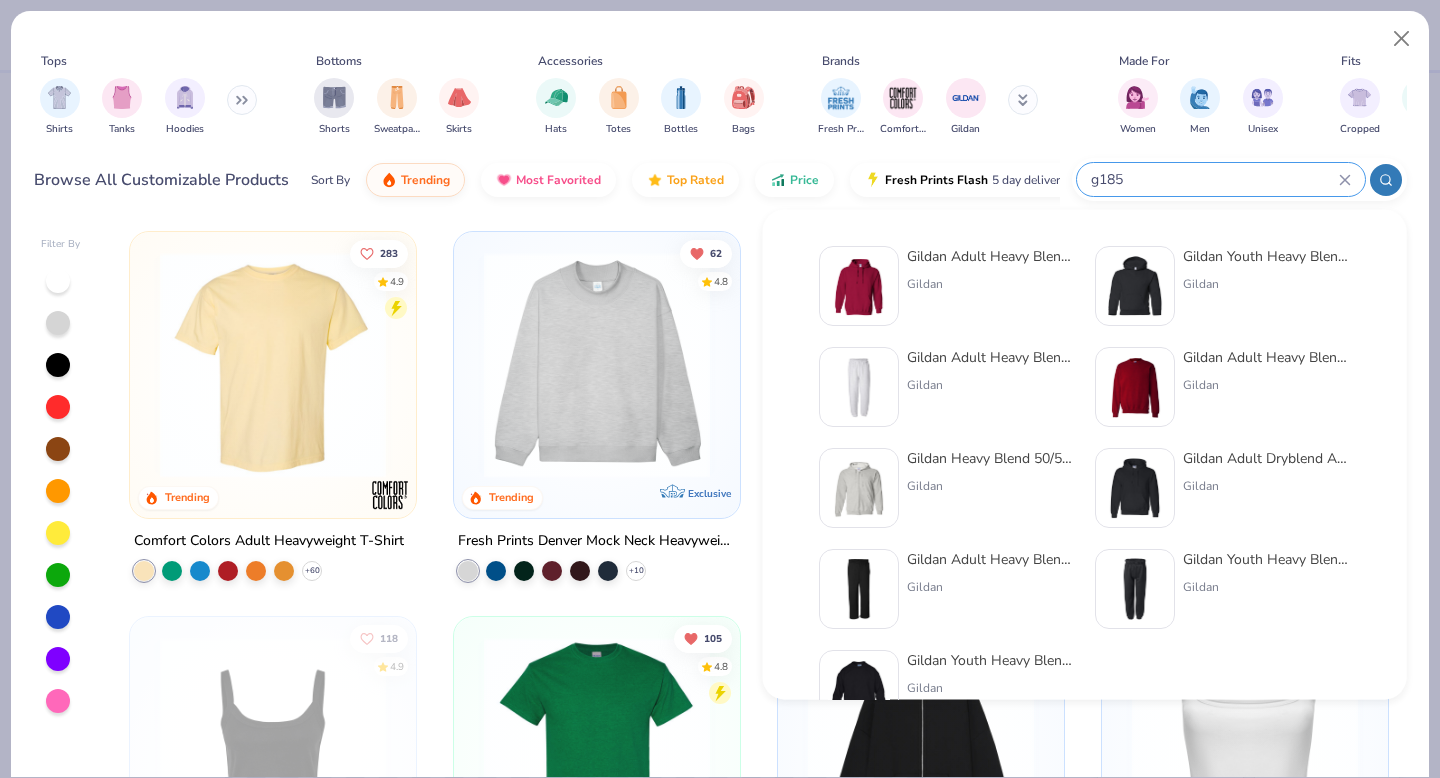type on "g185" 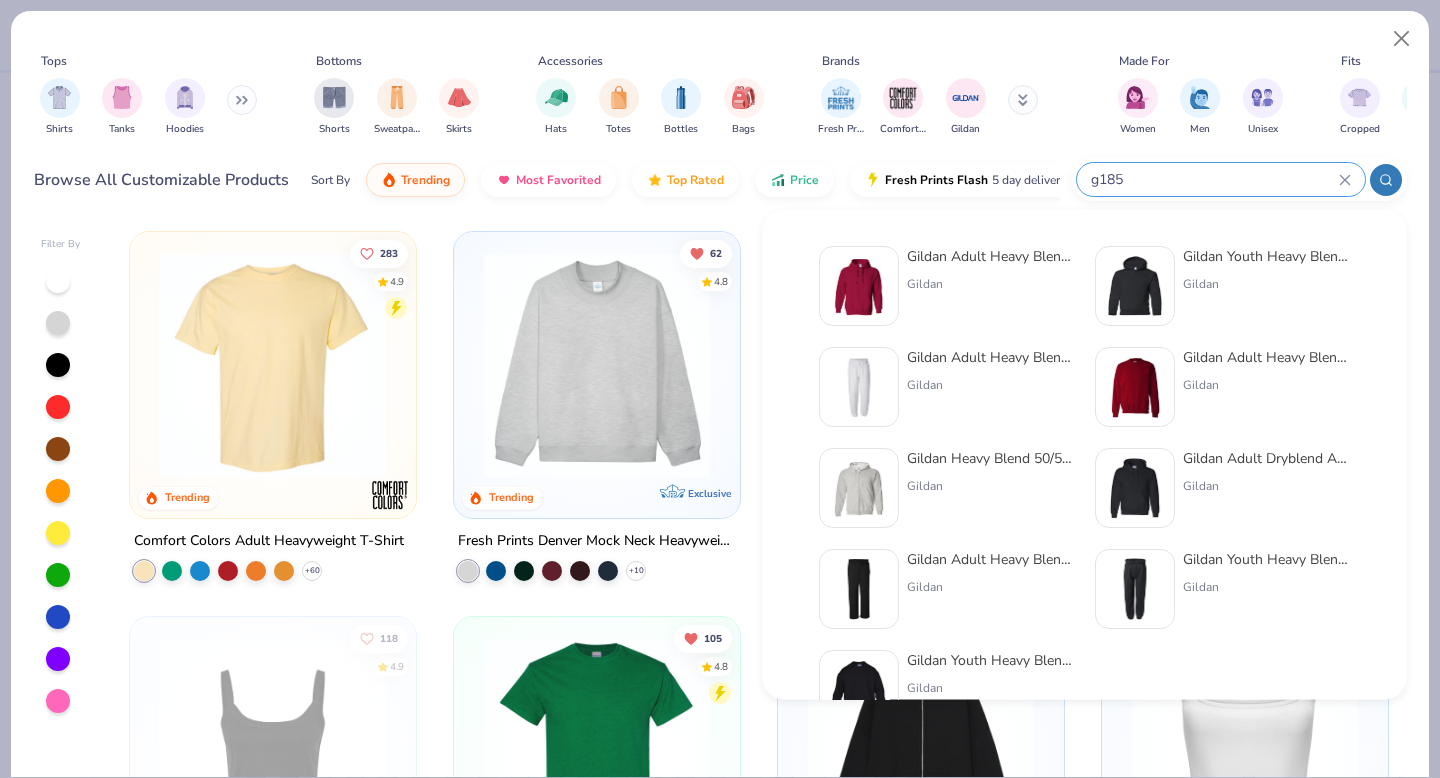 click on "Gildan Adult Heavy Blend 8 Oz. 50/50 Hooded Sweatshirt" at bounding box center (991, 256) 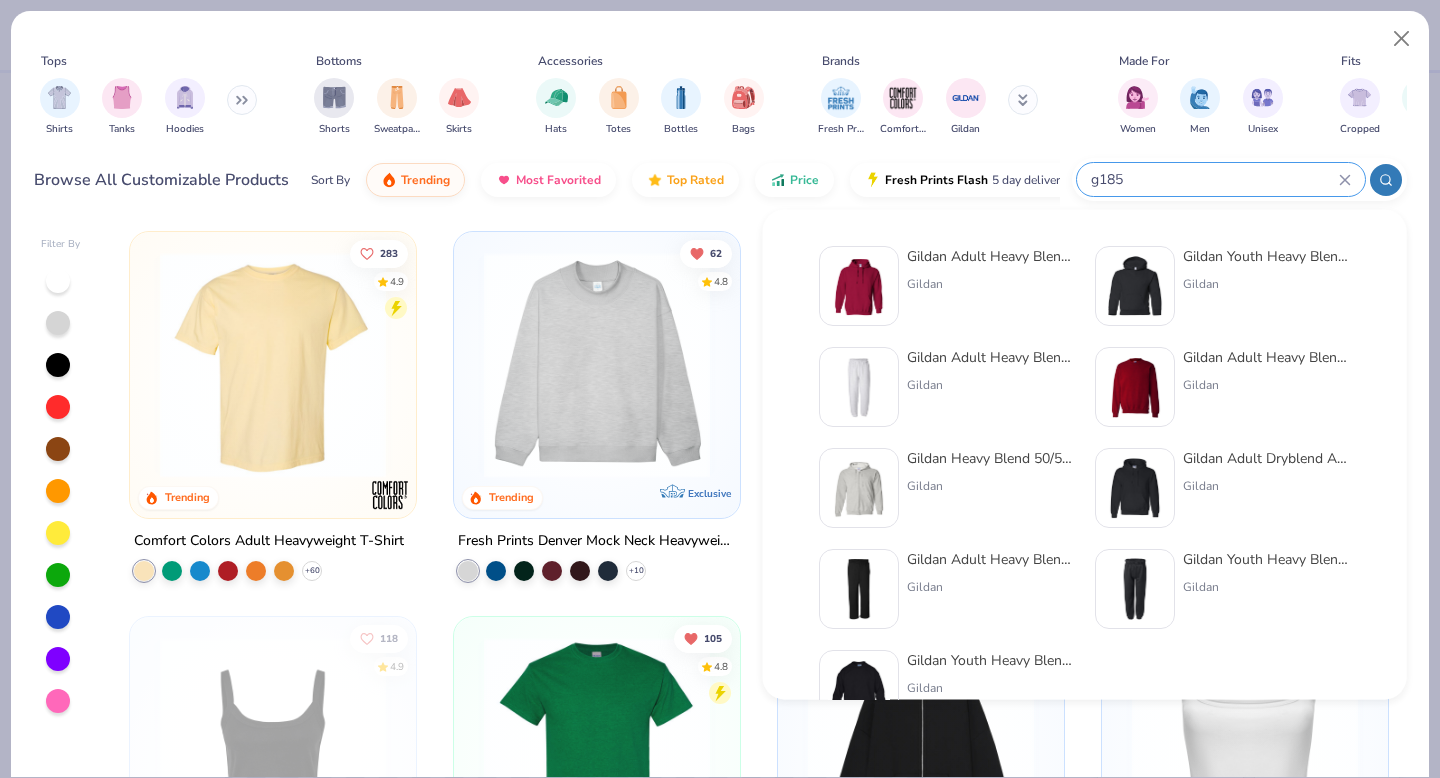 type 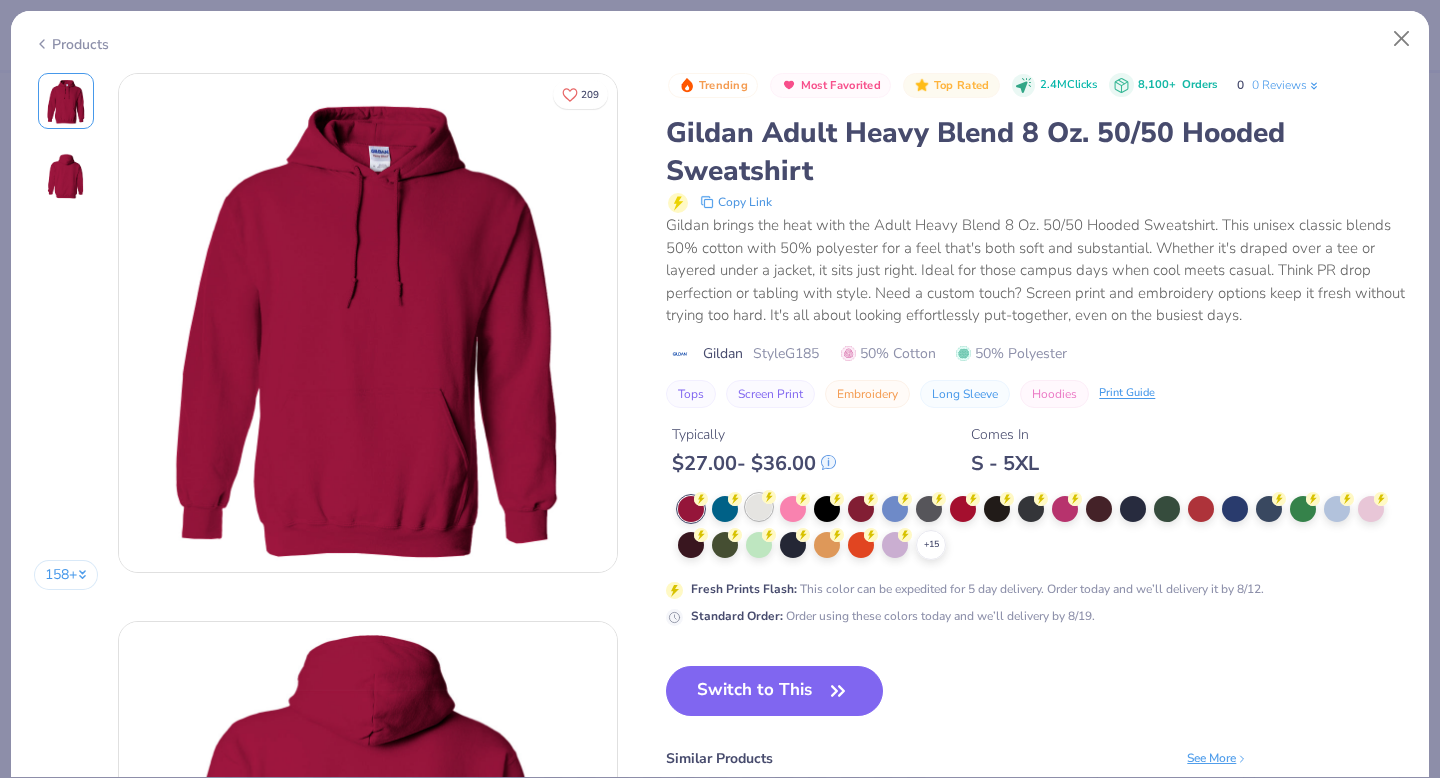 click at bounding box center [759, 507] 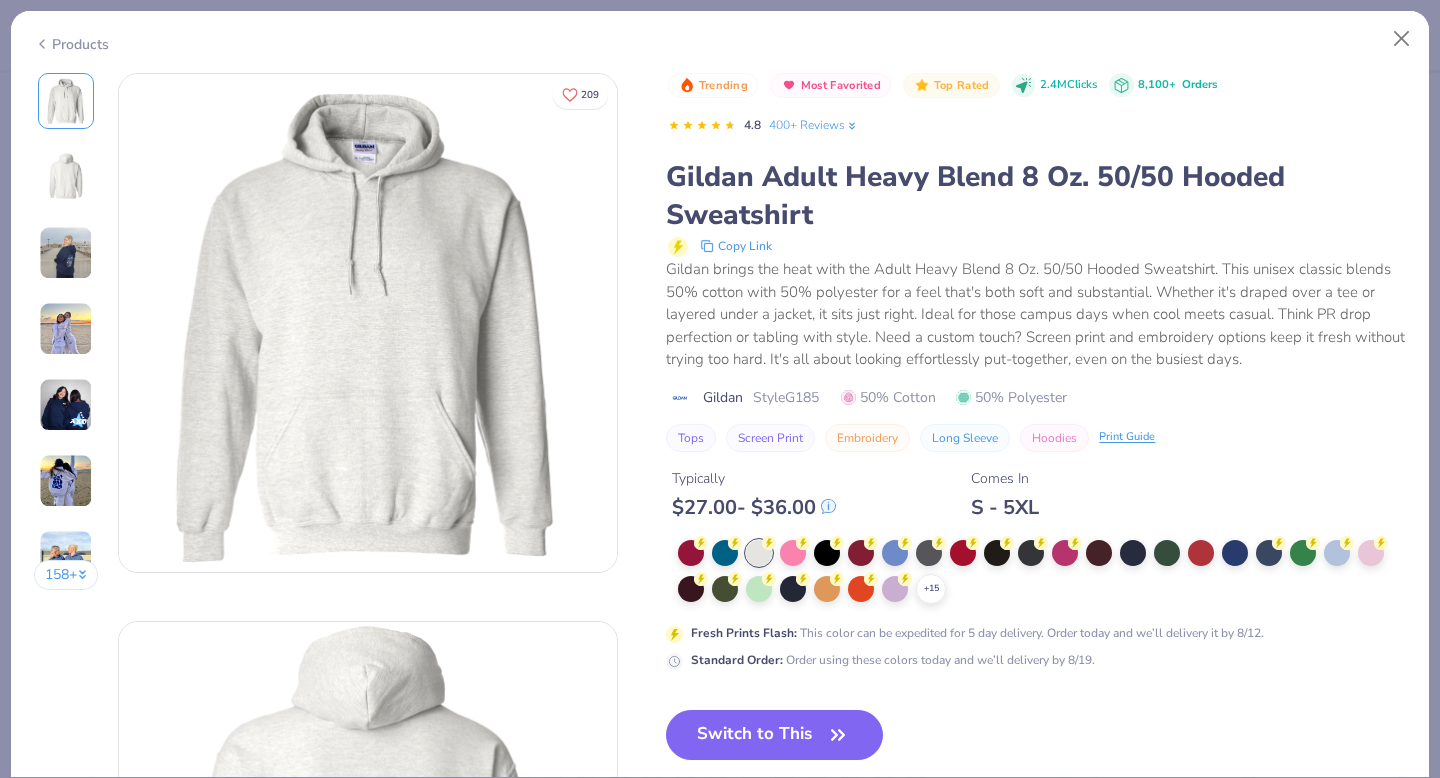 scroll, scrollTop: 207, scrollLeft: 0, axis: vertical 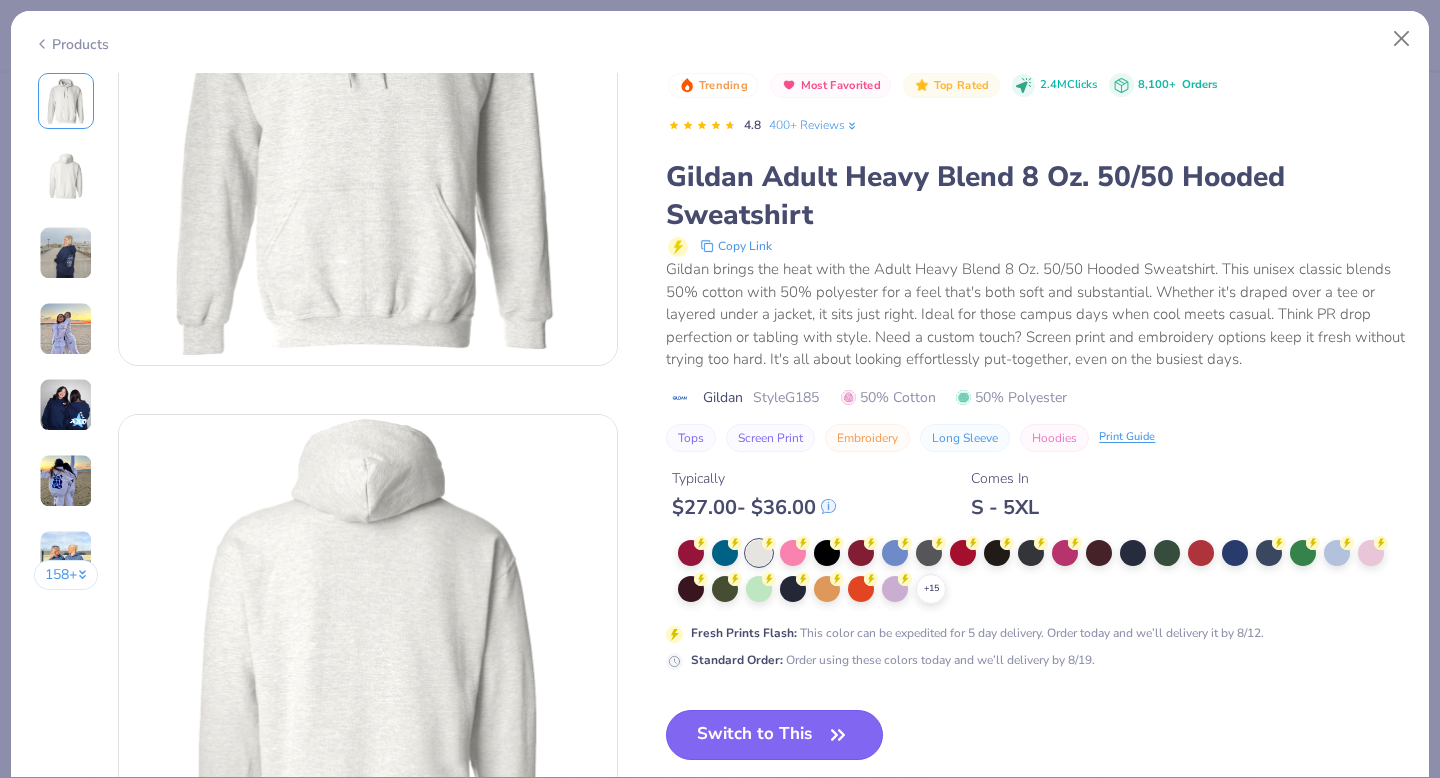 click on "Switch to This" at bounding box center (774, 735) 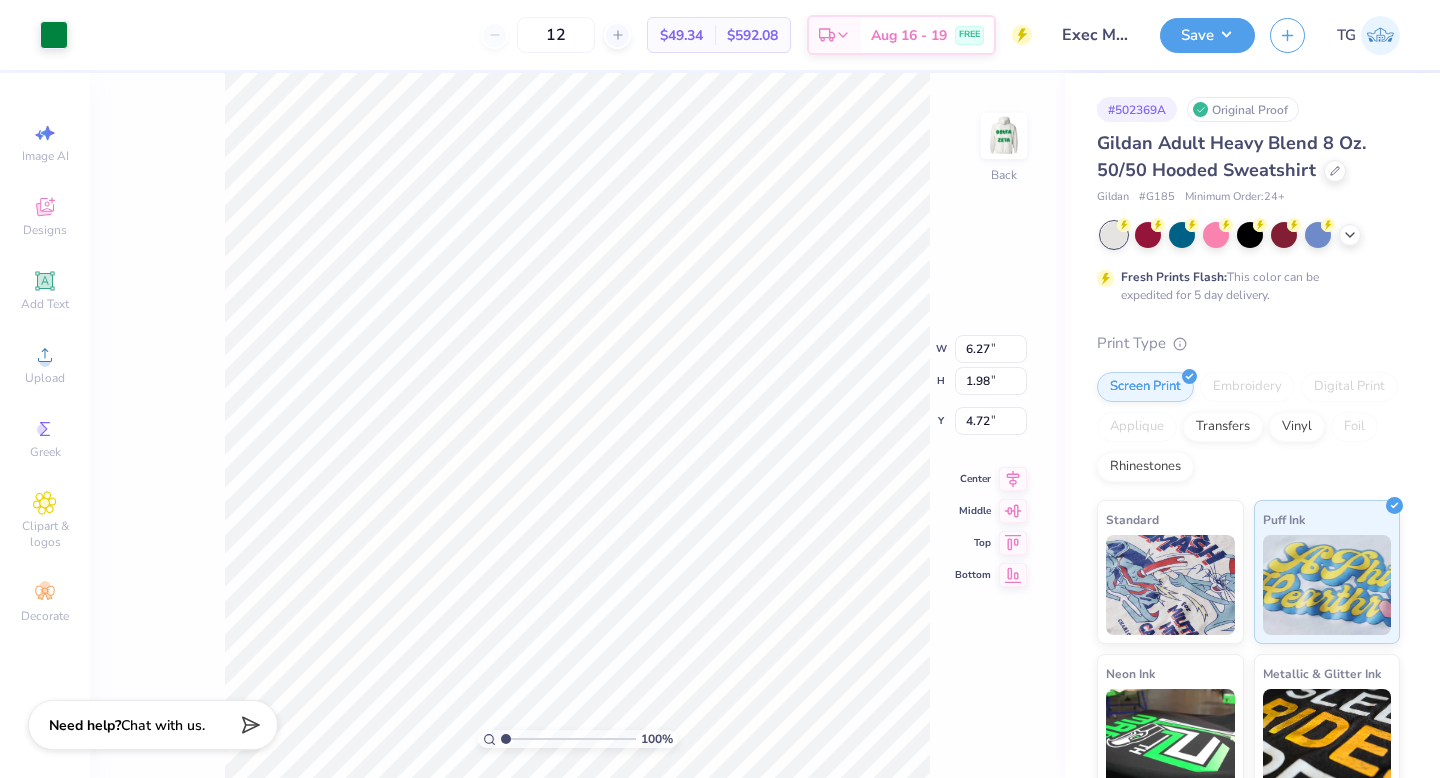 type on "3.00" 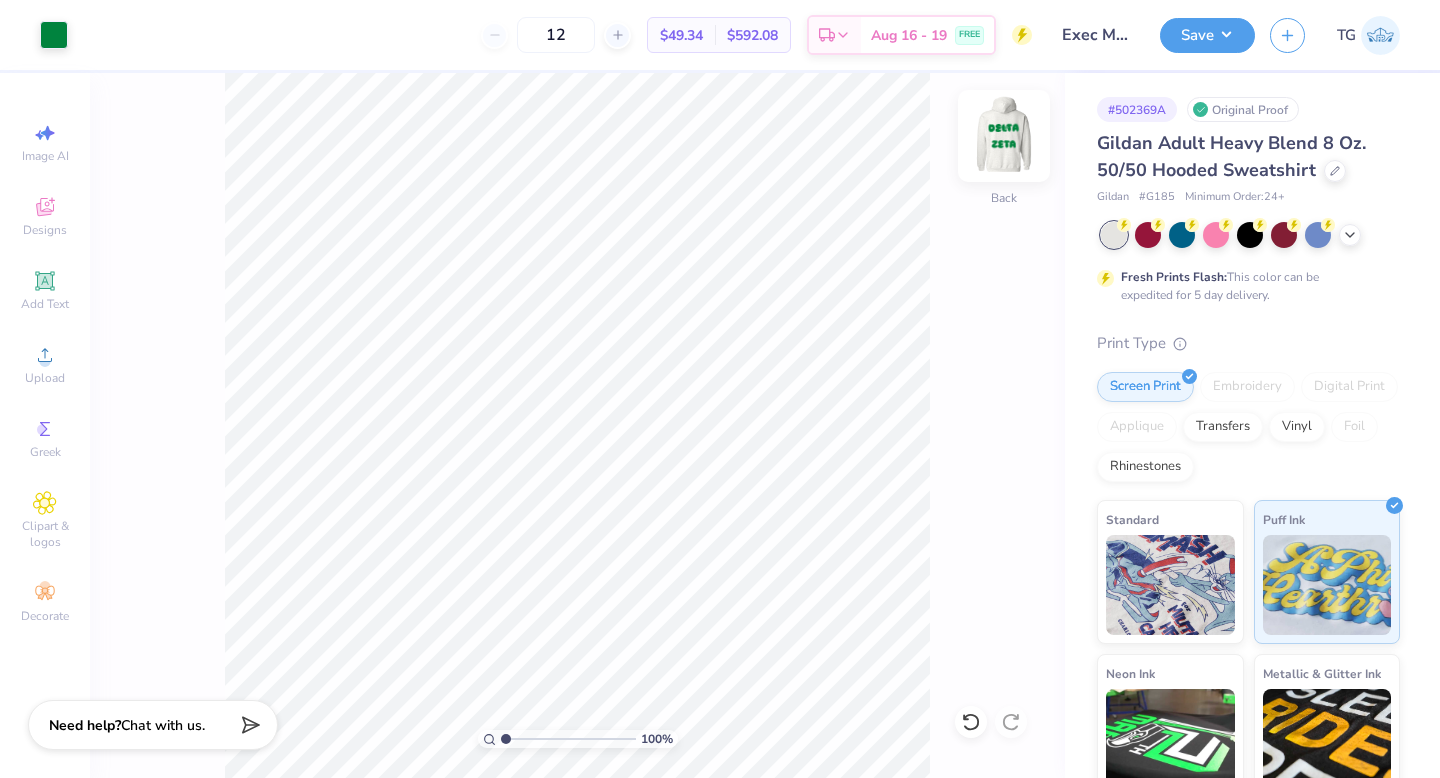 click at bounding box center (1004, 136) 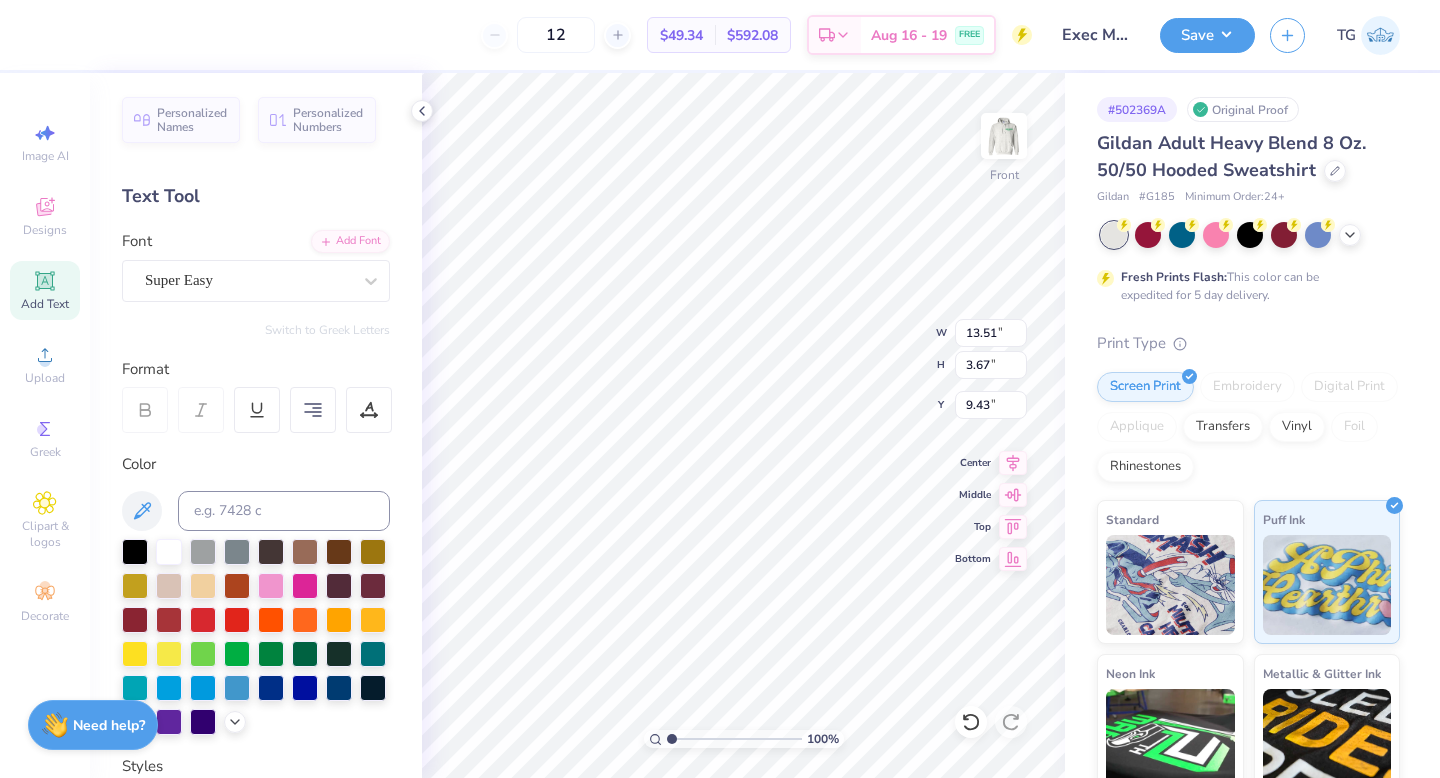 type on "9.48" 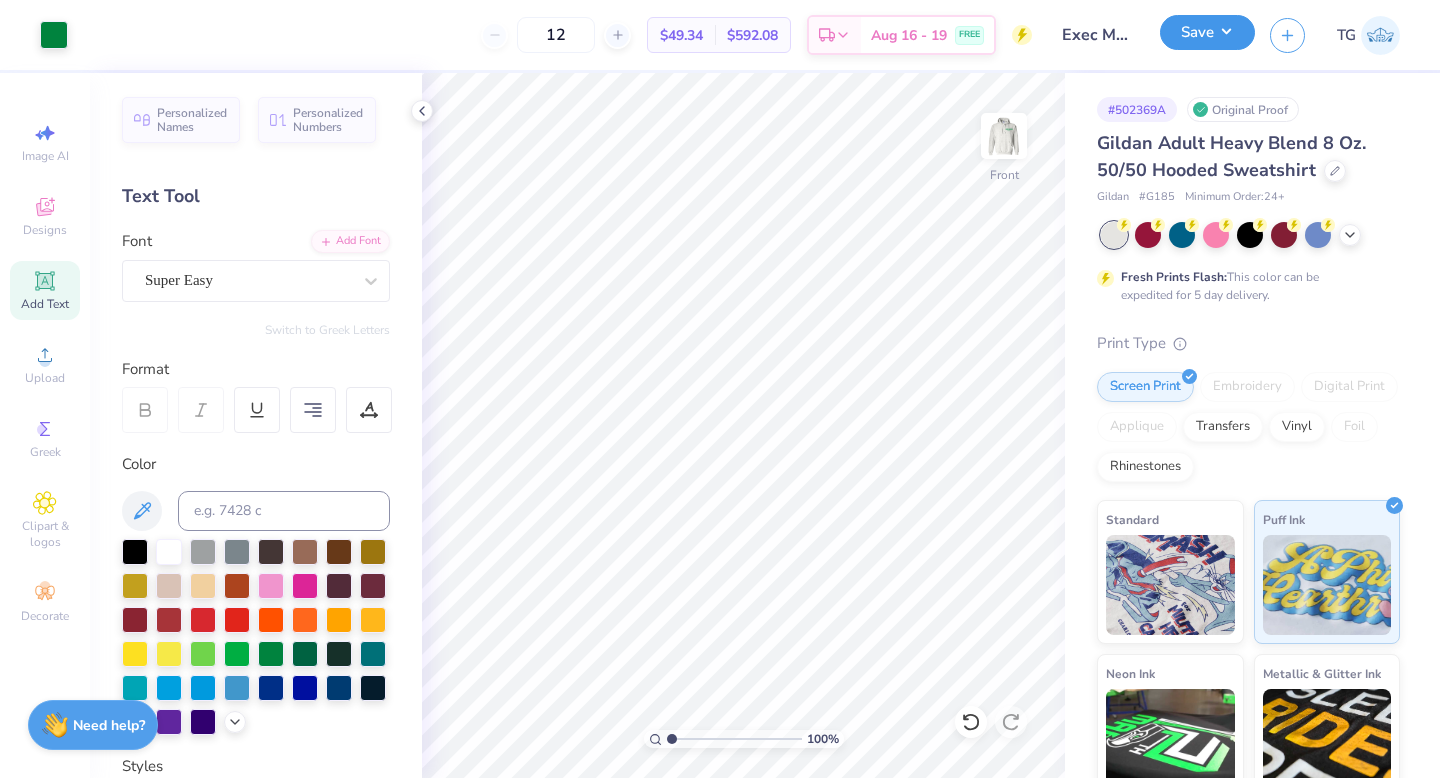 click on "Save" at bounding box center [1207, 32] 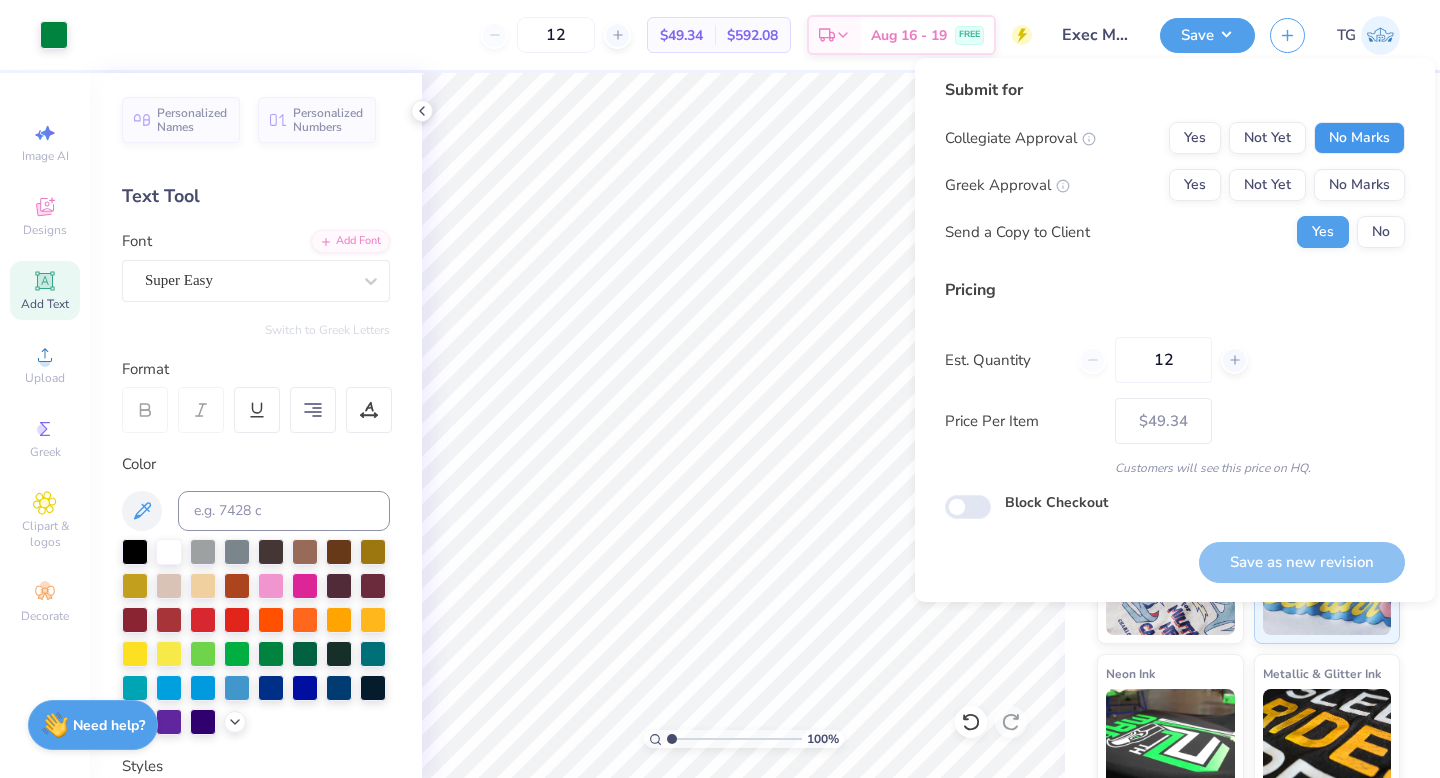 click on "No Marks" at bounding box center [1359, 138] 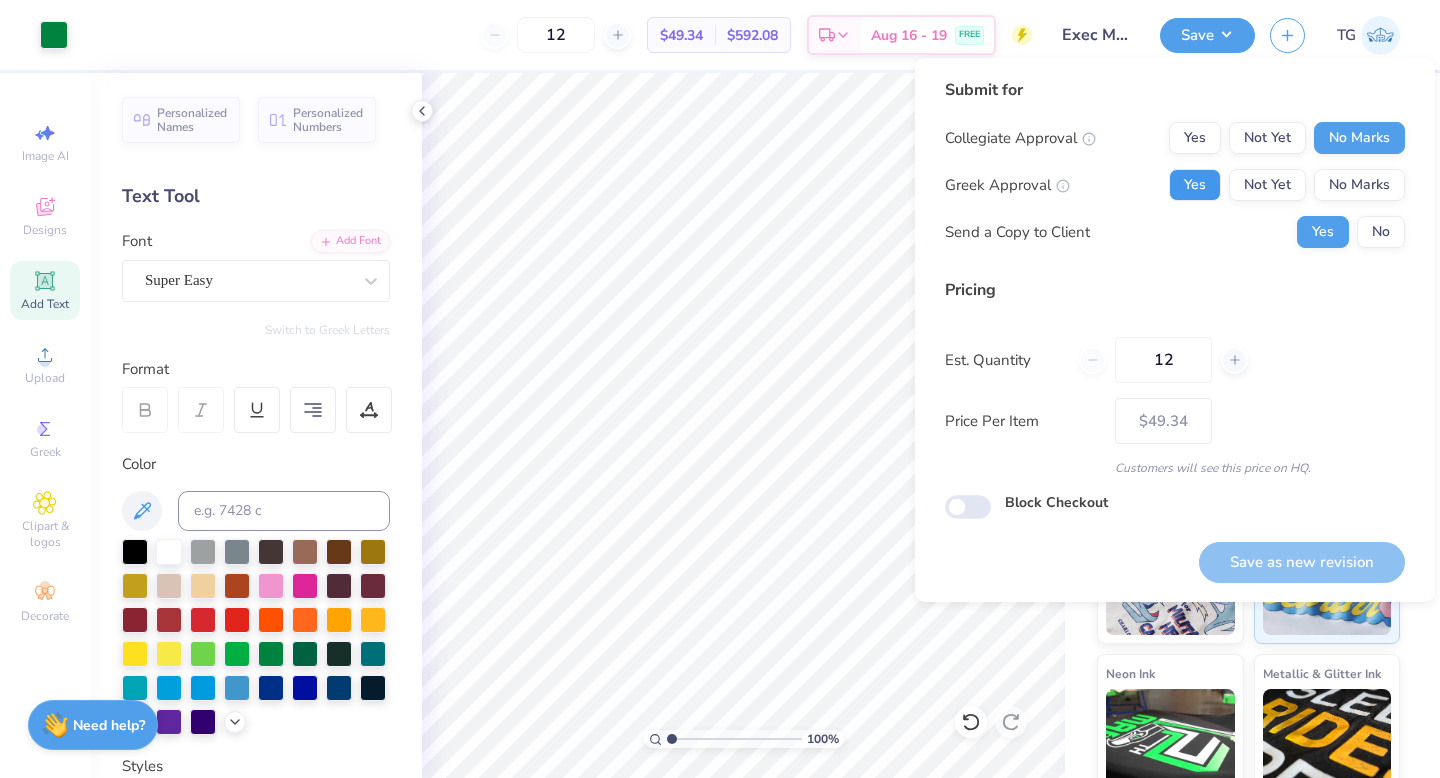 click on "Yes" at bounding box center [1195, 185] 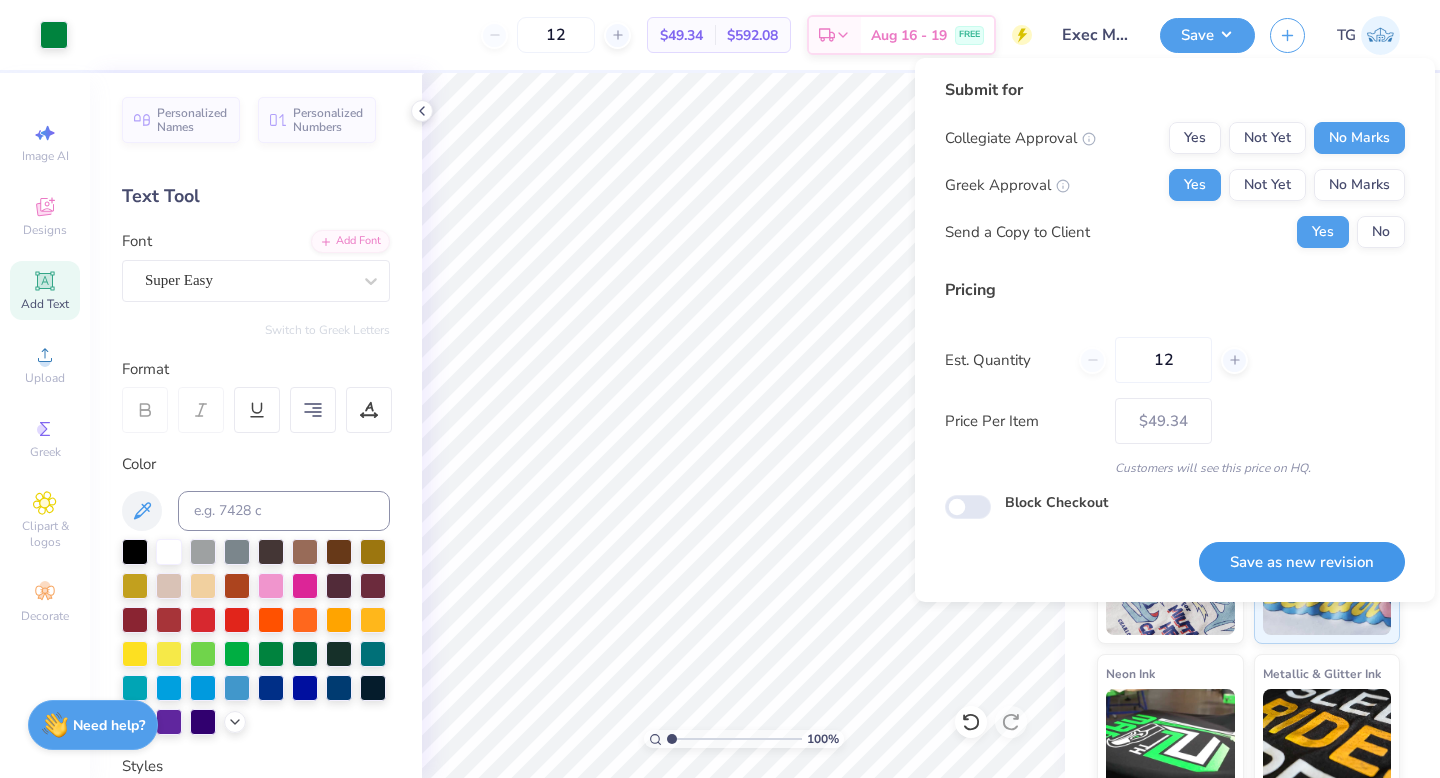 click on "Save as new revision" at bounding box center (1302, 562) 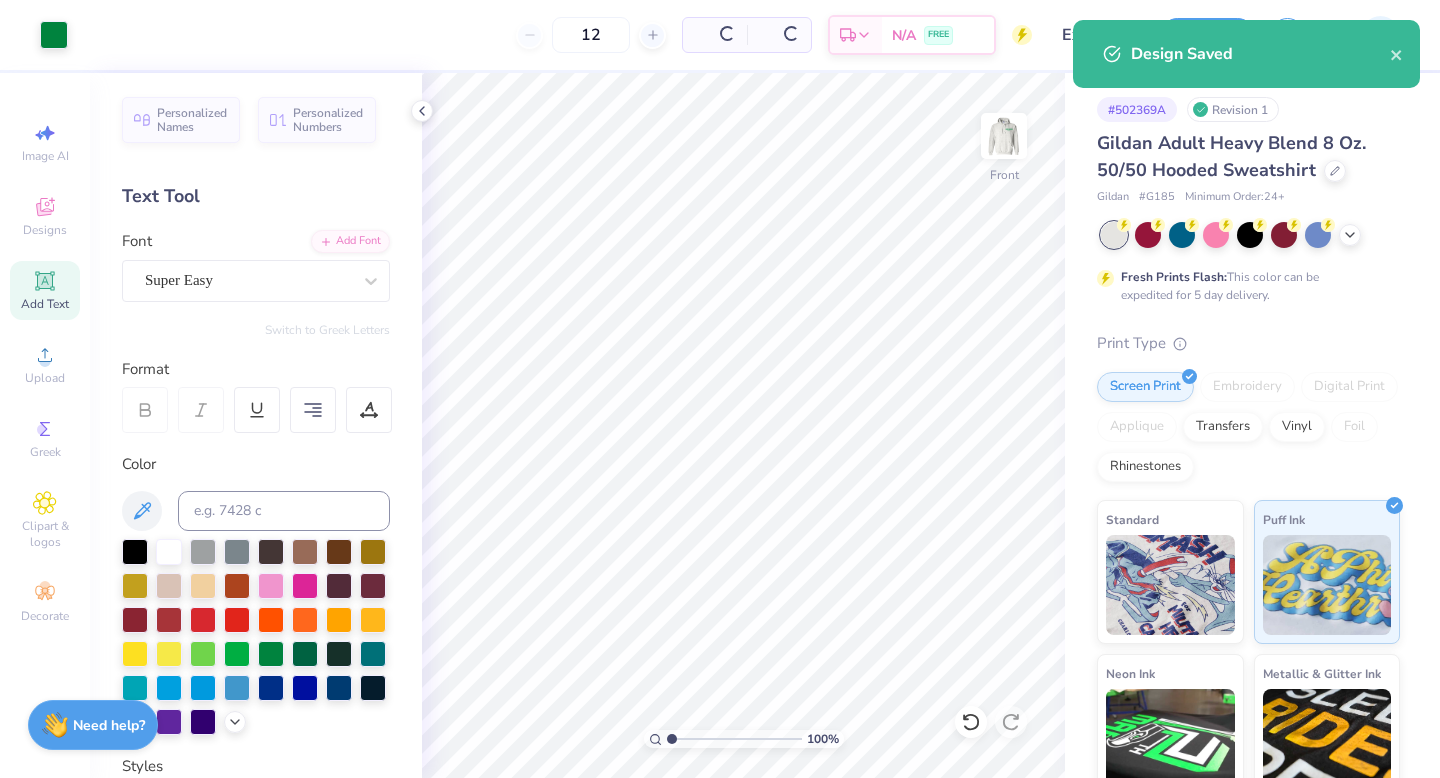 type on "– –" 